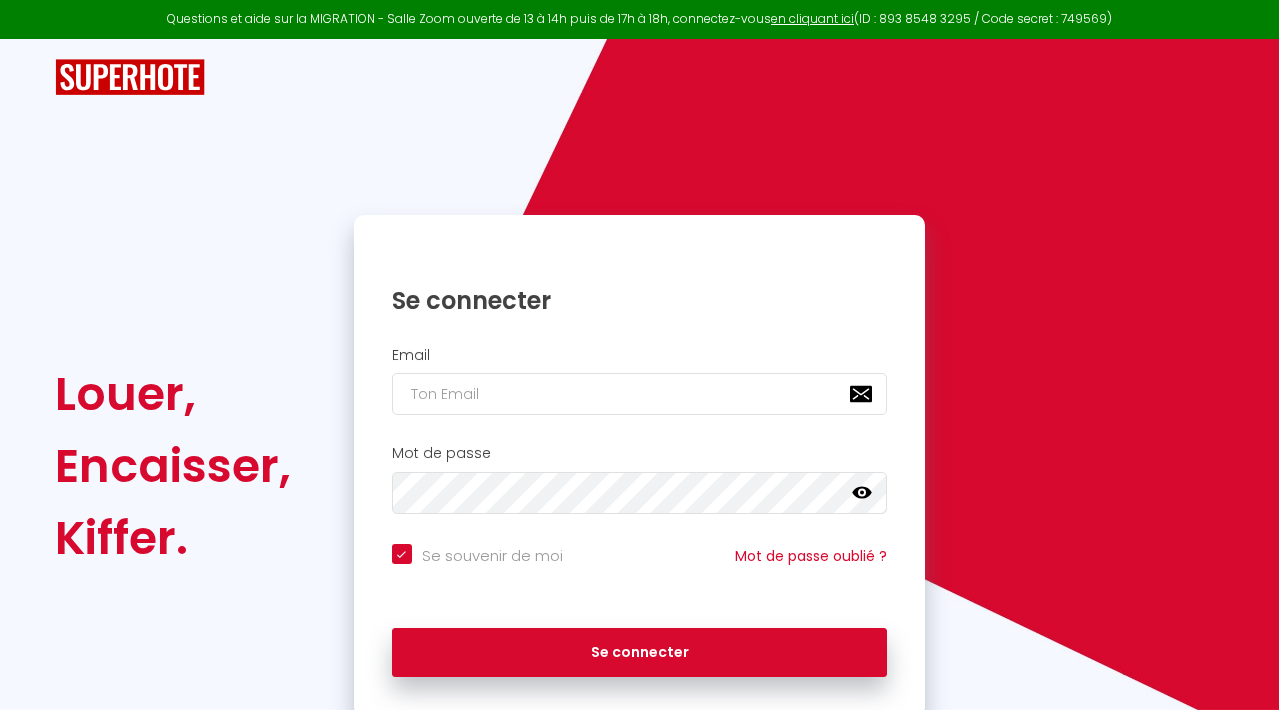 scroll, scrollTop: 0, scrollLeft: 0, axis: both 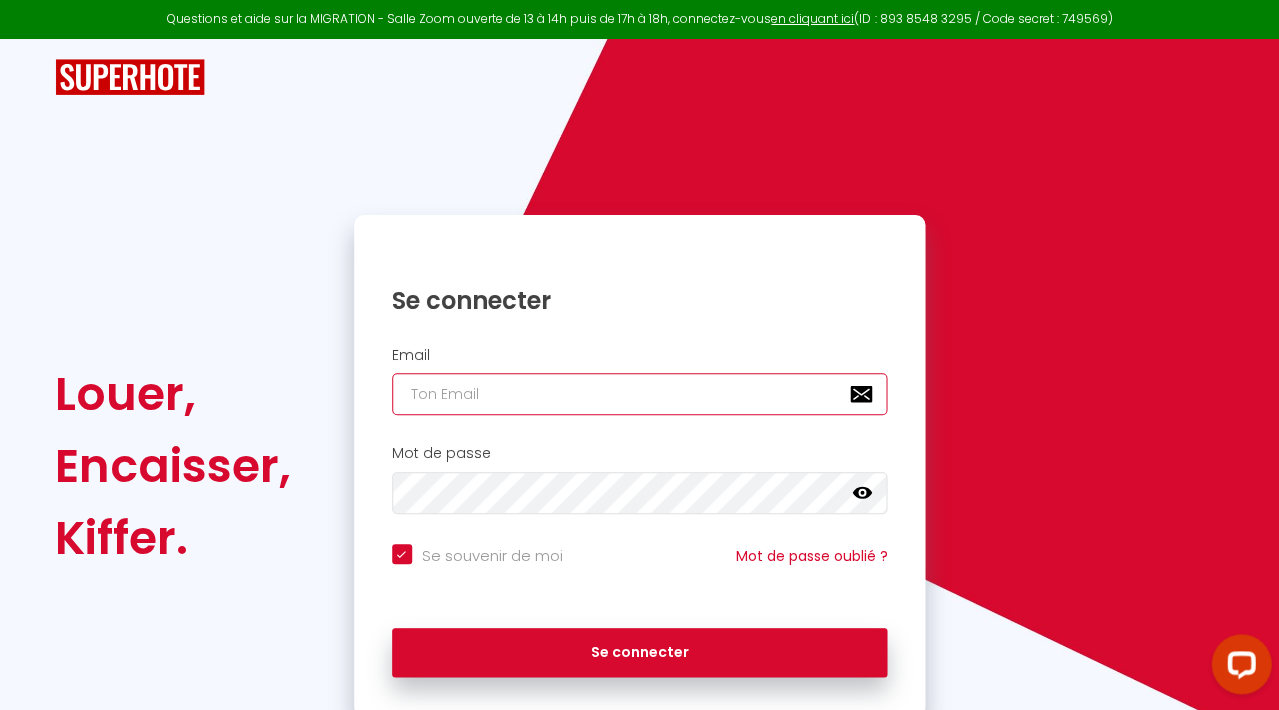 type on "[EMAIL]" 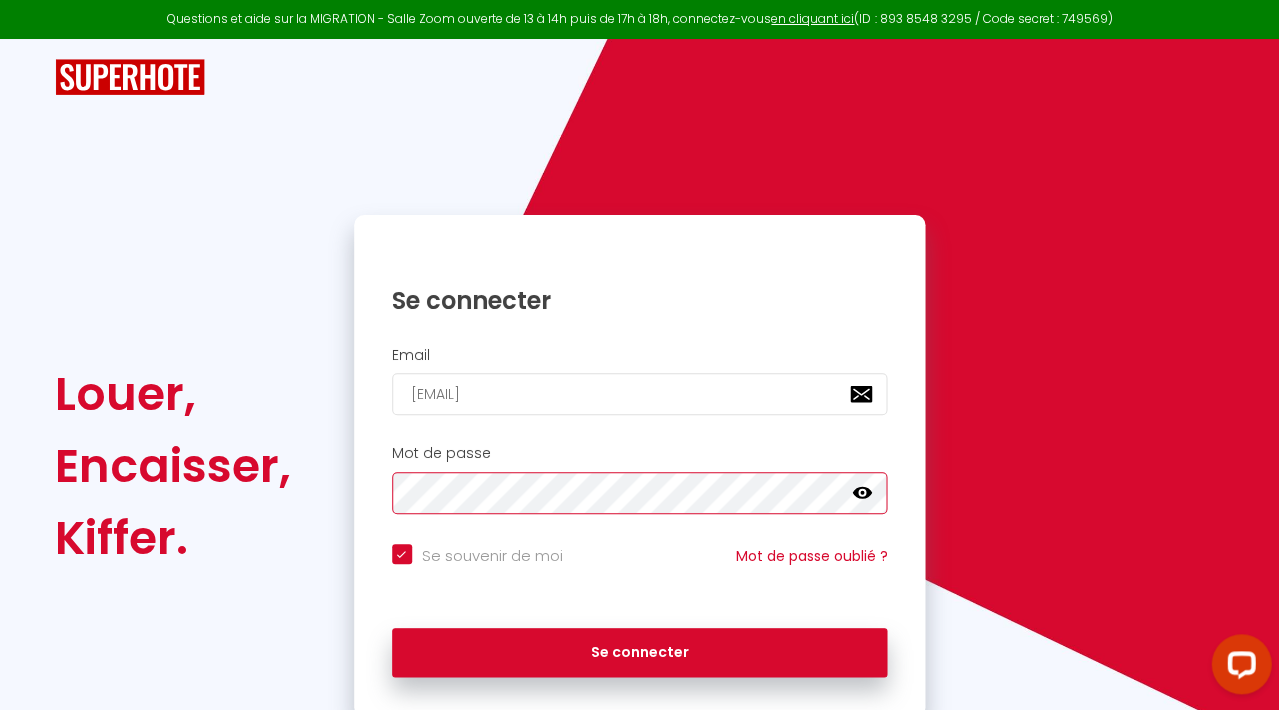 click on "Se connecter" at bounding box center [640, 653] 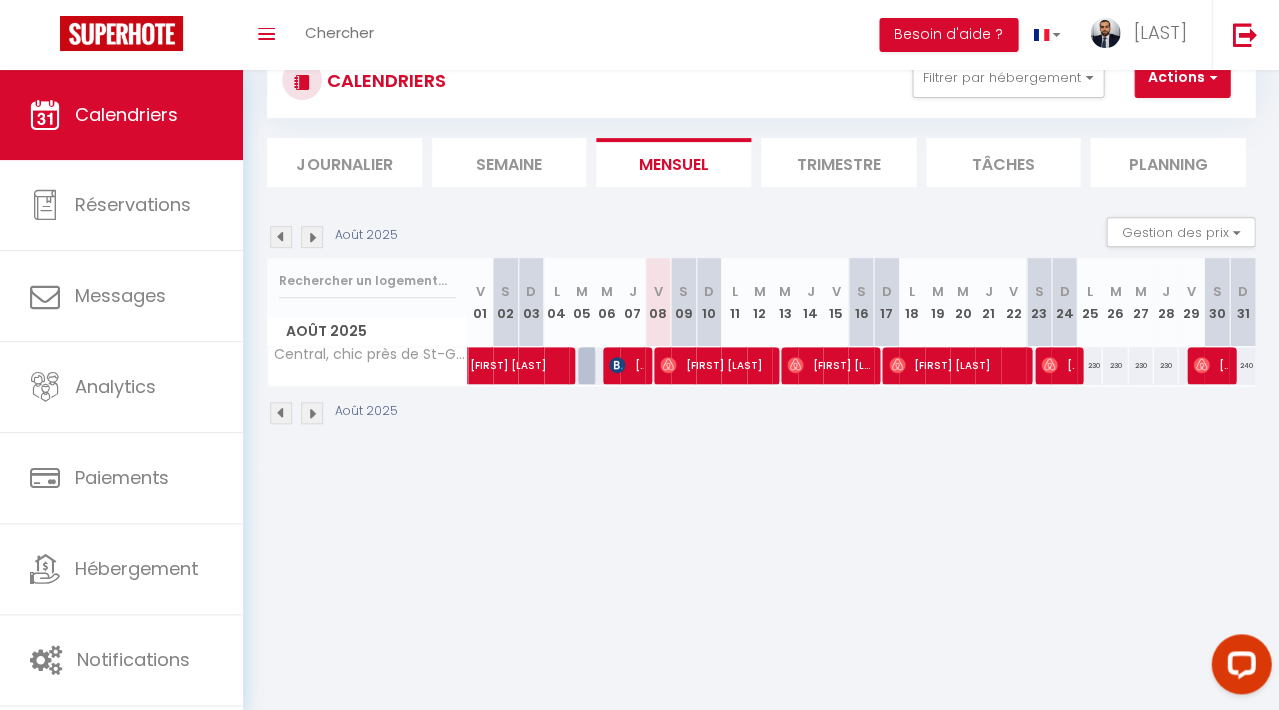 scroll, scrollTop: 70, scrollLeft: 0, axis: vertical 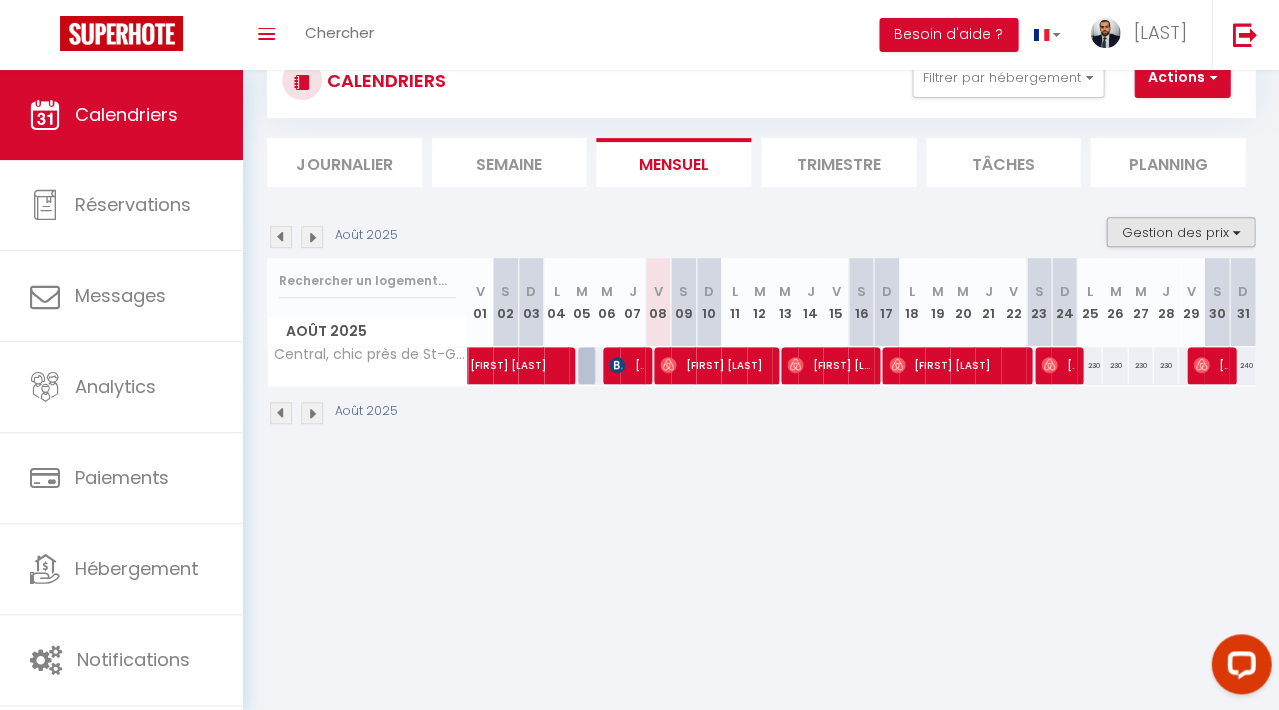 click on "Gestion des prix" at bounding box center (1180, 232) 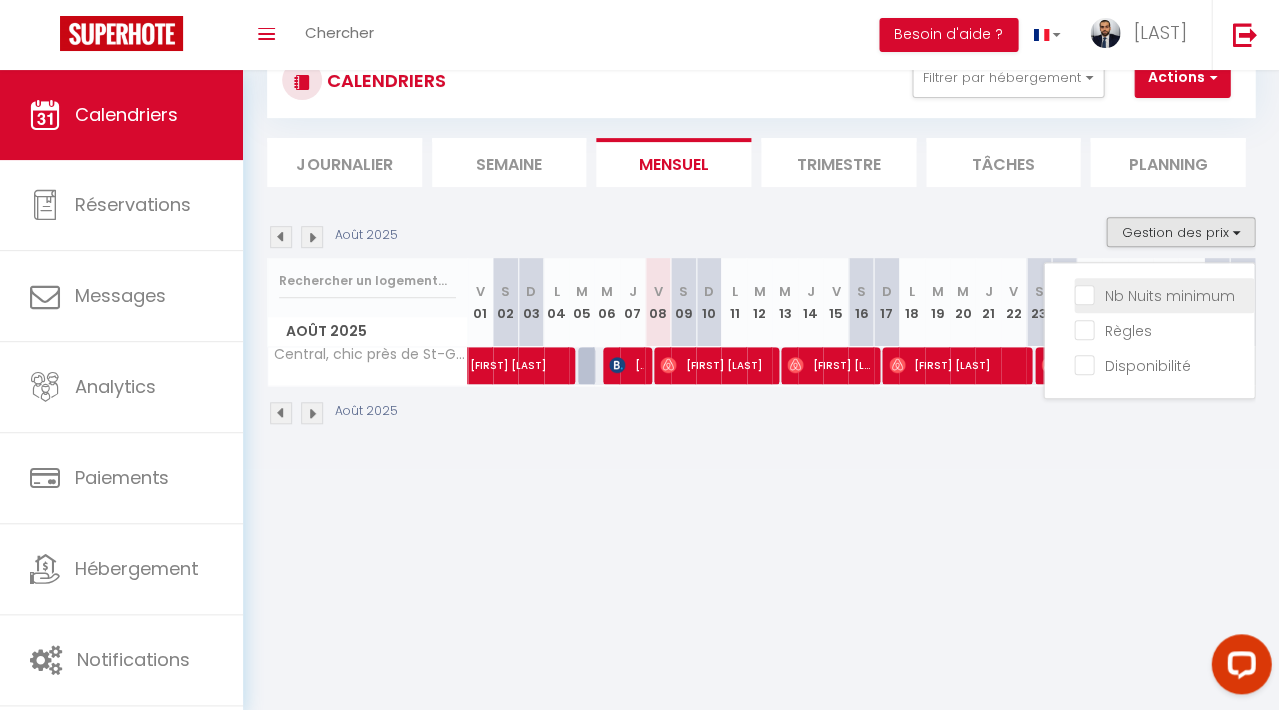 click on "Nb Nuits minimum" at bounding box center [1164, 294] 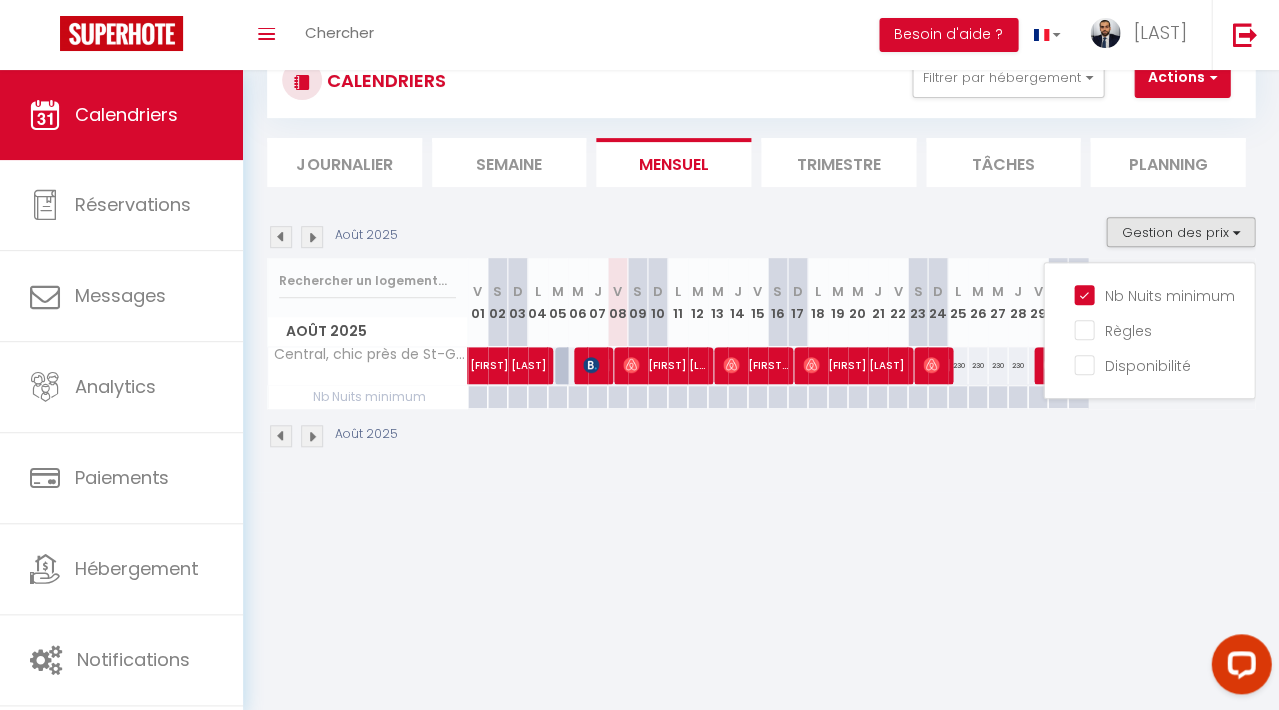 click on "CALENDRIERS
Filtrer par hébergement
Tous       Central, chic près de St-Germain (climatisation)    Effacer   Sauvegarder
Actions
Nouvelle réservation   Exporter les réservations   Importer les réservations
Journalier
Semaine
Mensuel
Trimestre
Tâches
Planning
[MONTH] [YEAR]
Gestion des prix
Nb Nuits minimum   Règles   Disponibilité           [MONTH] [YEAR]
V
01
S
02
D
03
L   M   M   J   V   S   D   L   M   M   J   V" at bounding box center (761, 246) 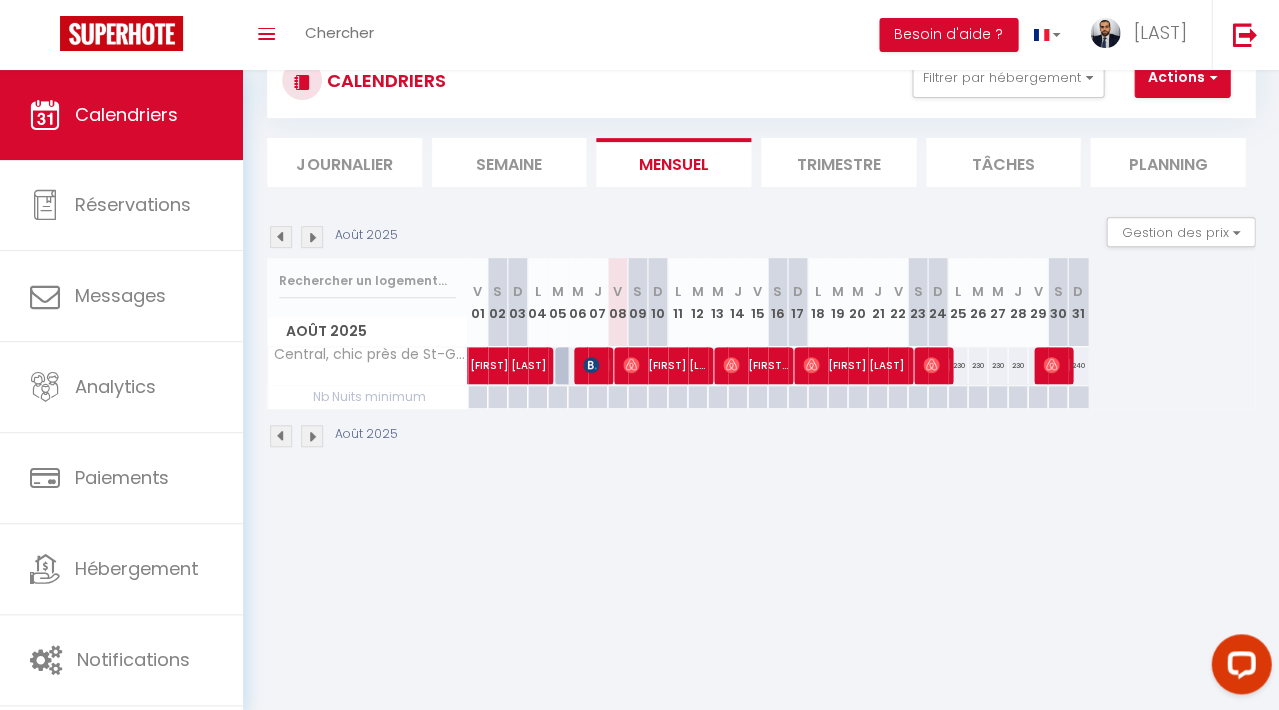 click at bounding box center [477, 397] 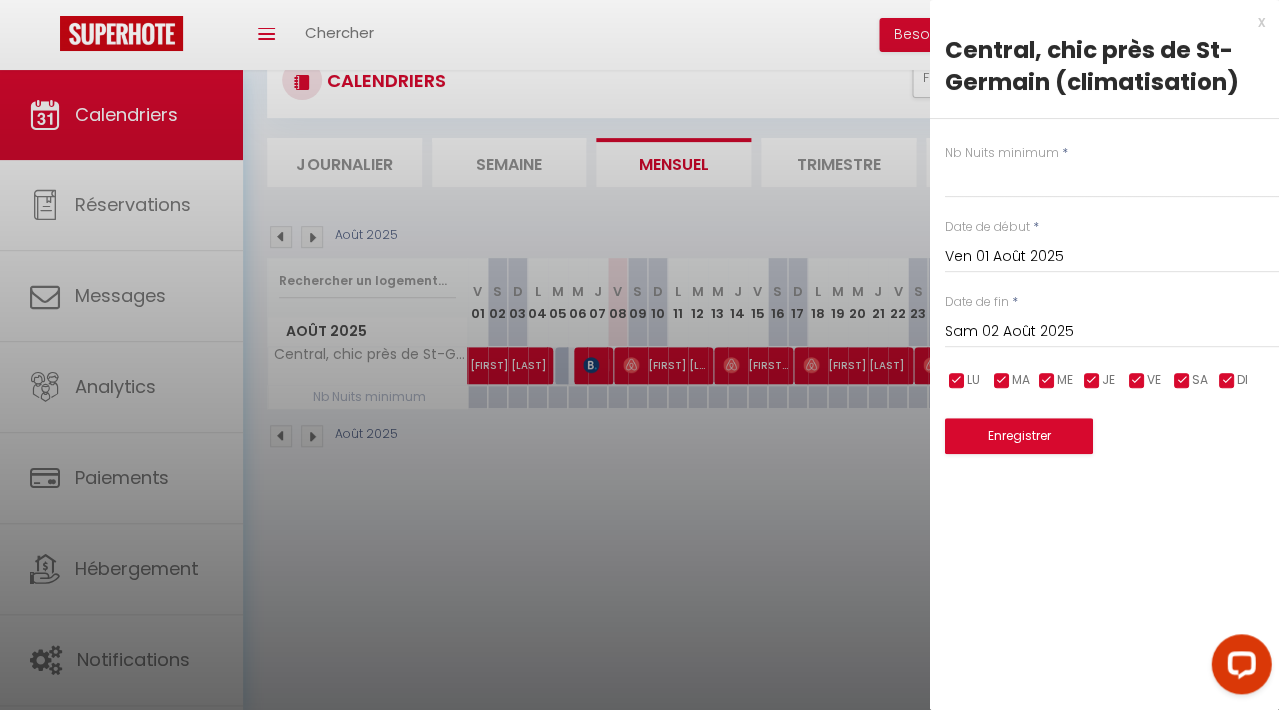 click on "Sam 02 Août 2025" at bounding box center [1111, 332] 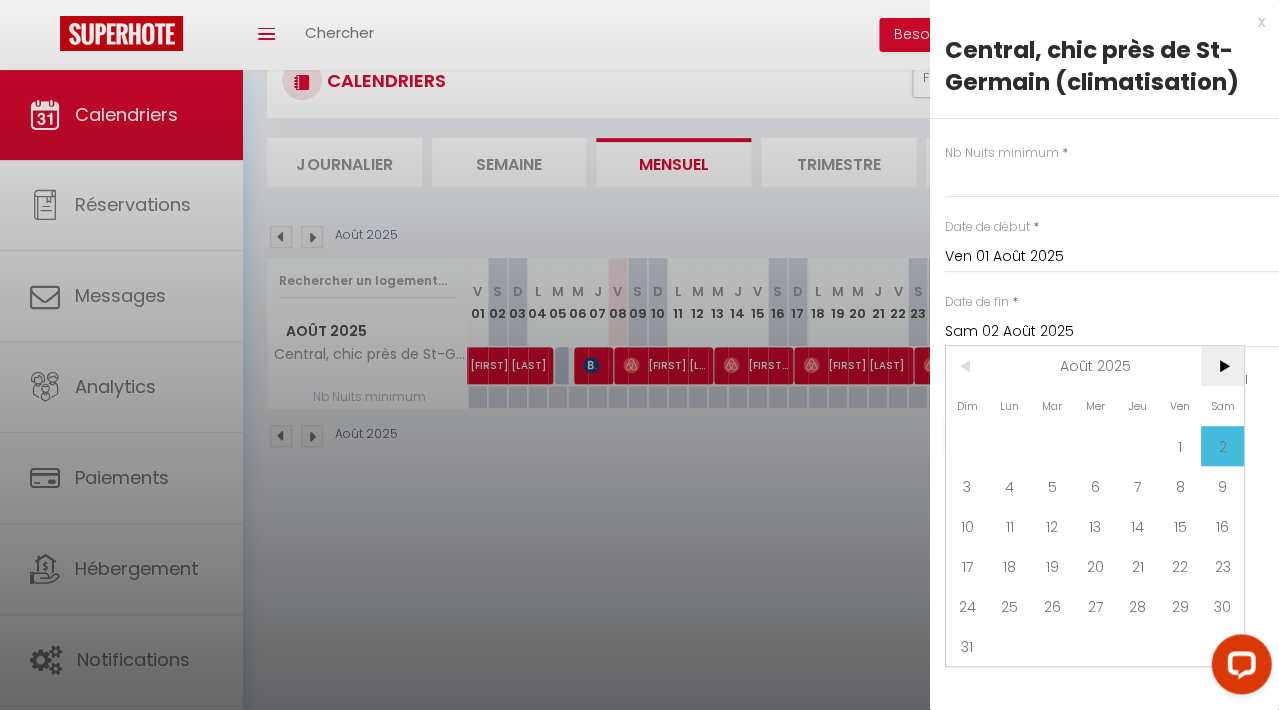 click on ">" at bounding box center [1221, 366] 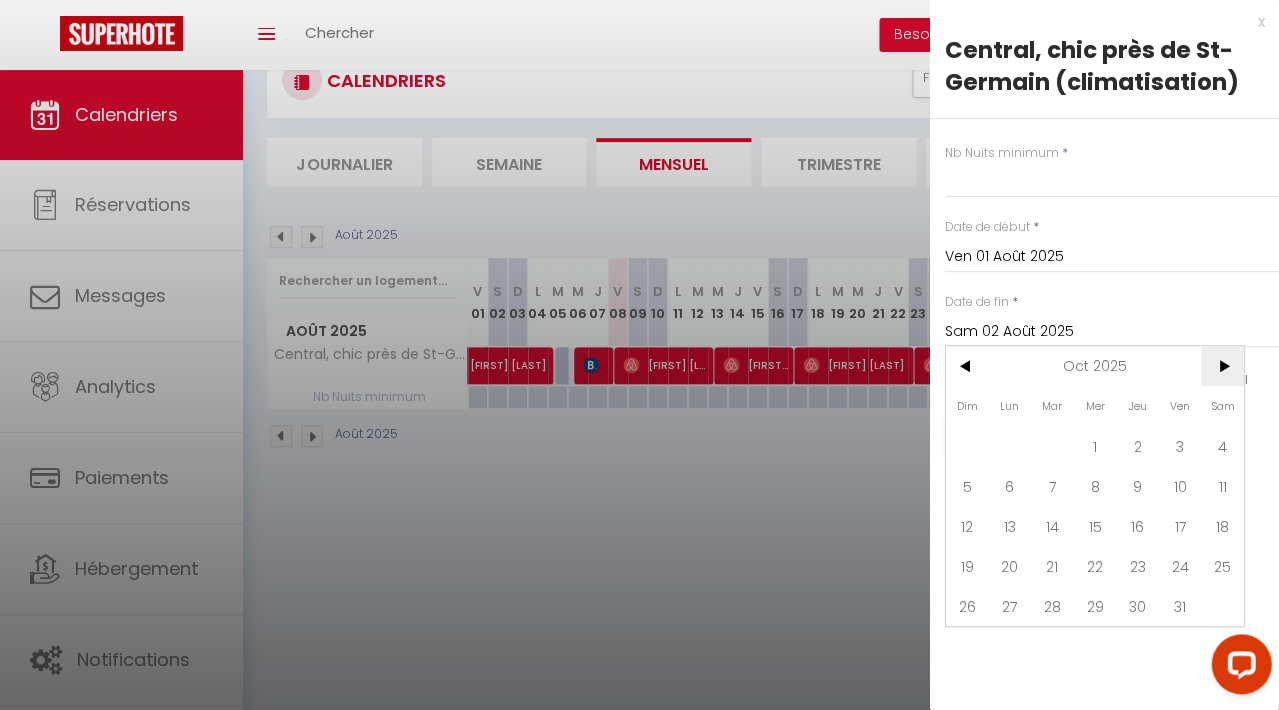 click on ">" at bounding box center (1221, 366) 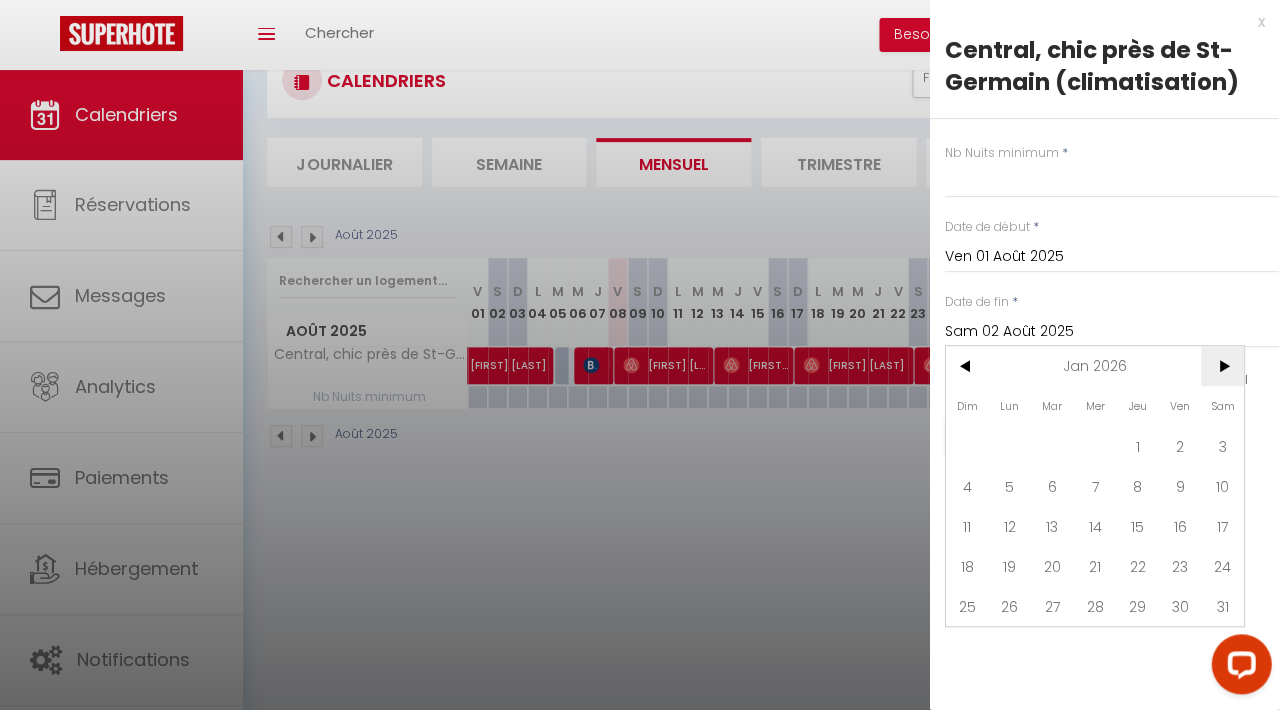 click on ">" at bounding box center [1221, 366] 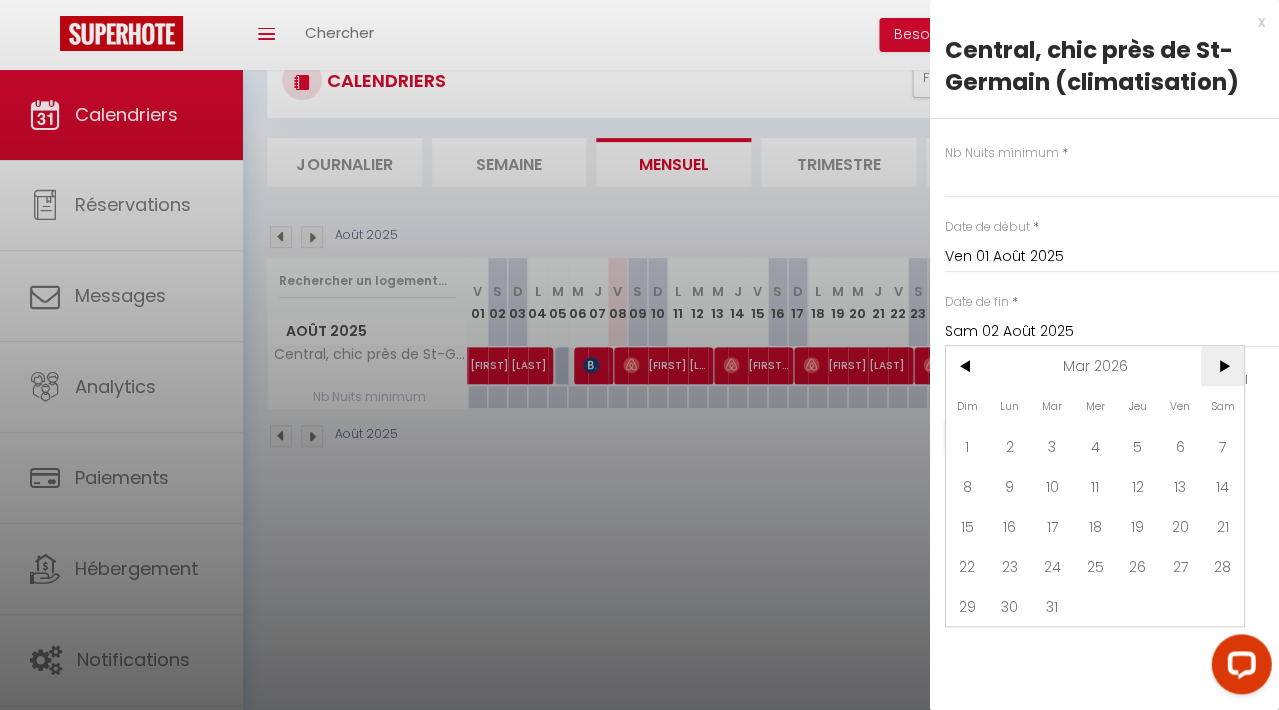 click on ">" at bounding box center (1221, 366) 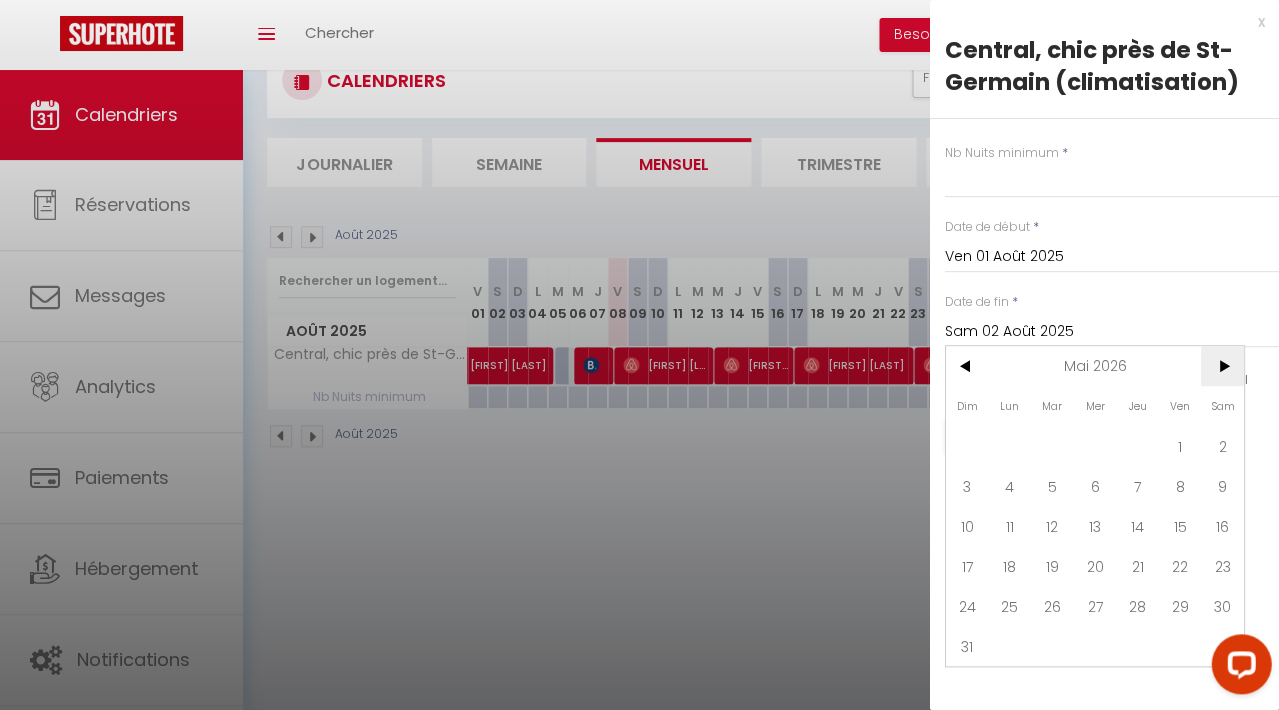 click on ">" at bounding box center [1221, 366] 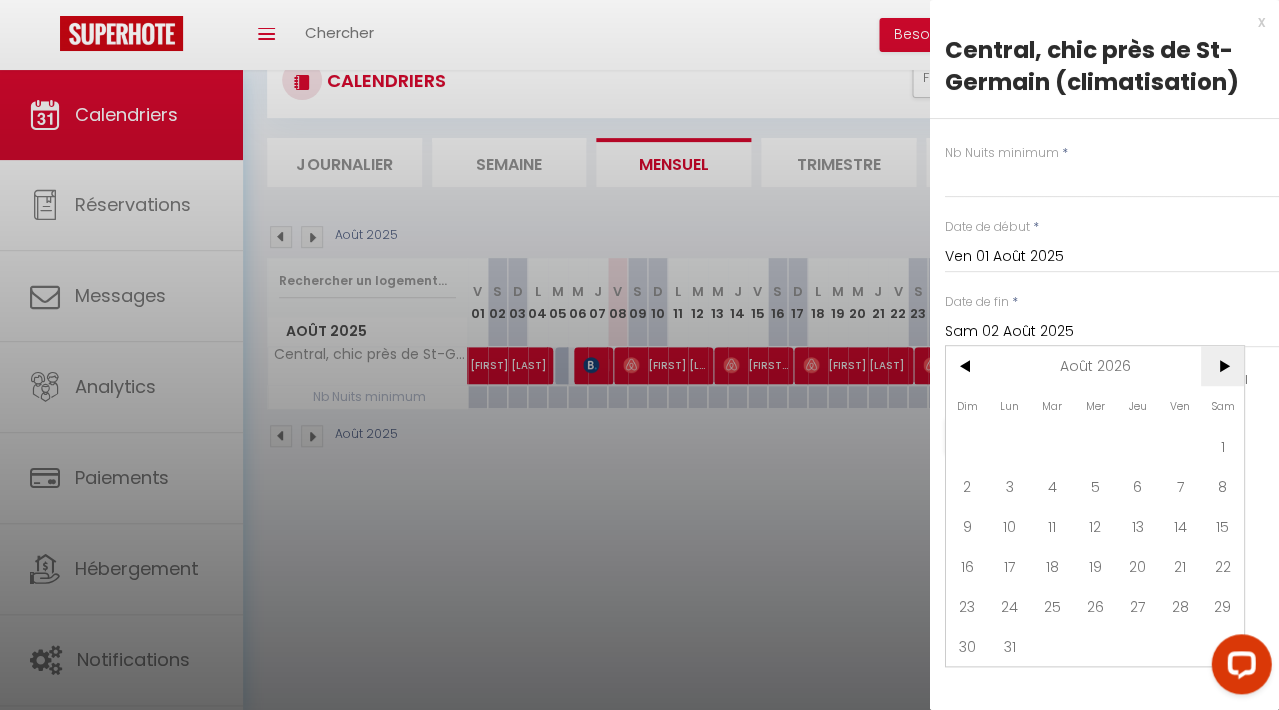 click on ">" at bounding box center [1221, 366] 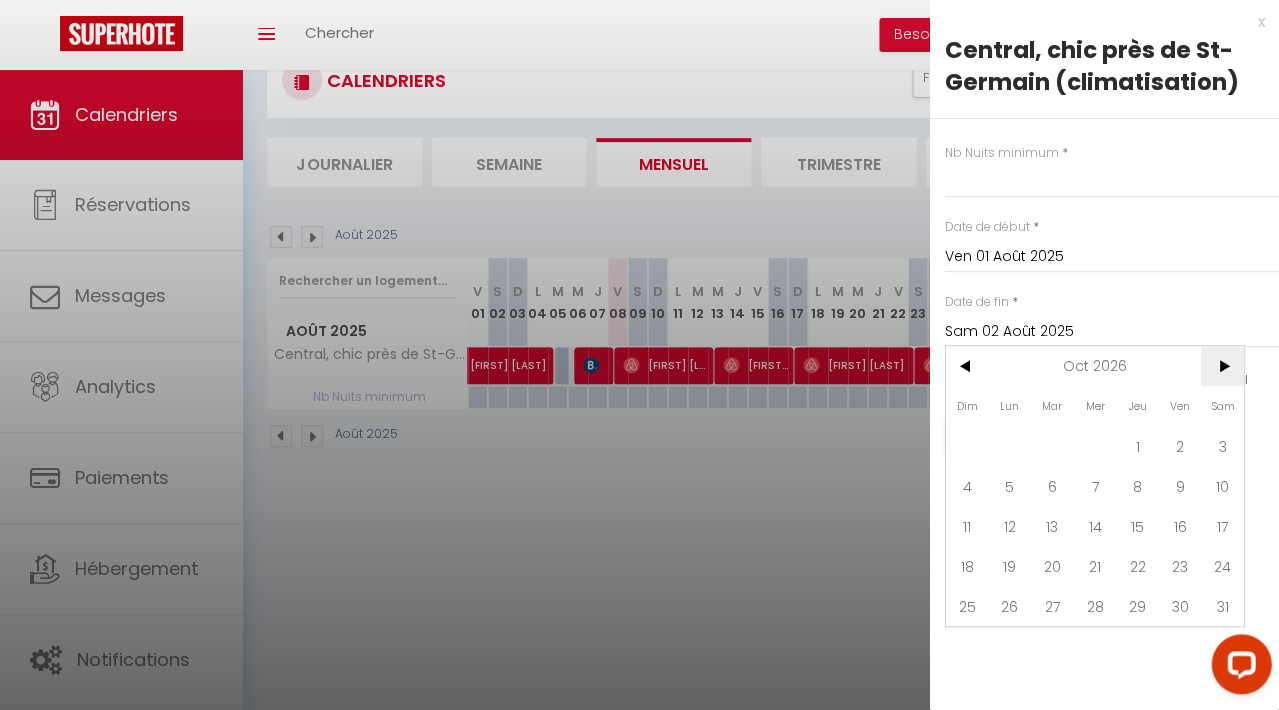 click on ">" at bounding box center (1221, 366) 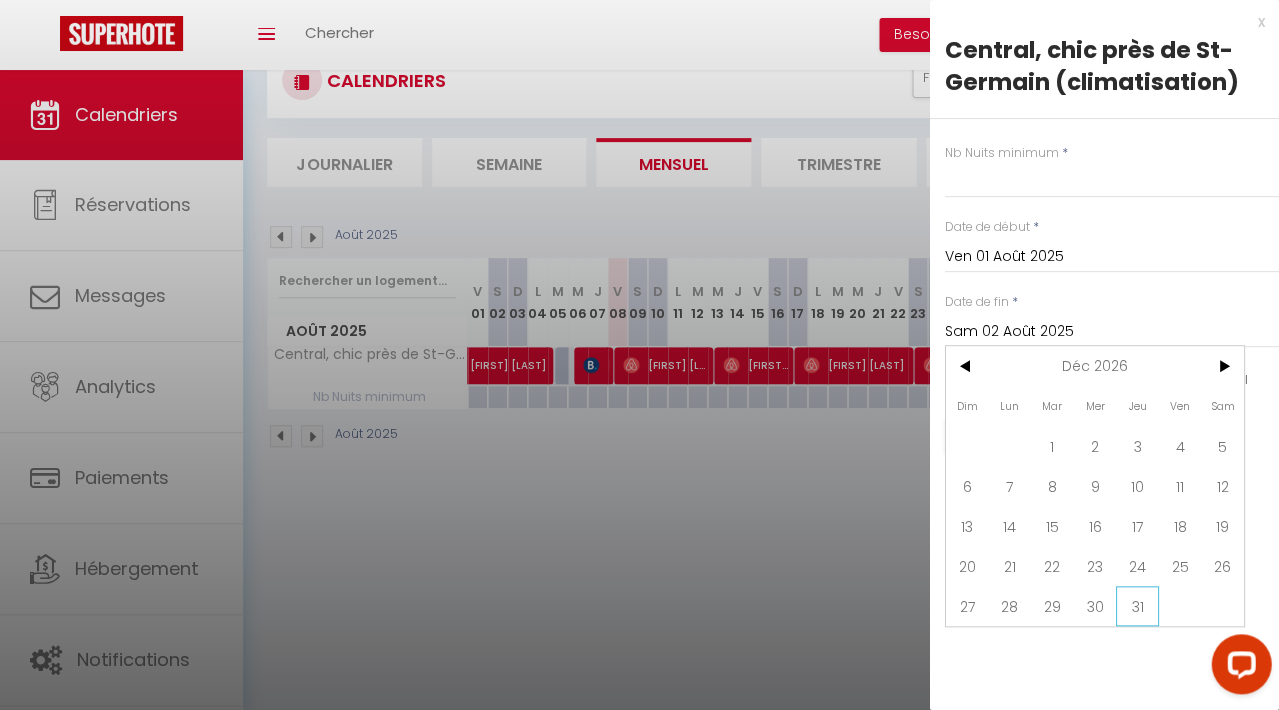 click on "31" at bounding box center (1136, 606) 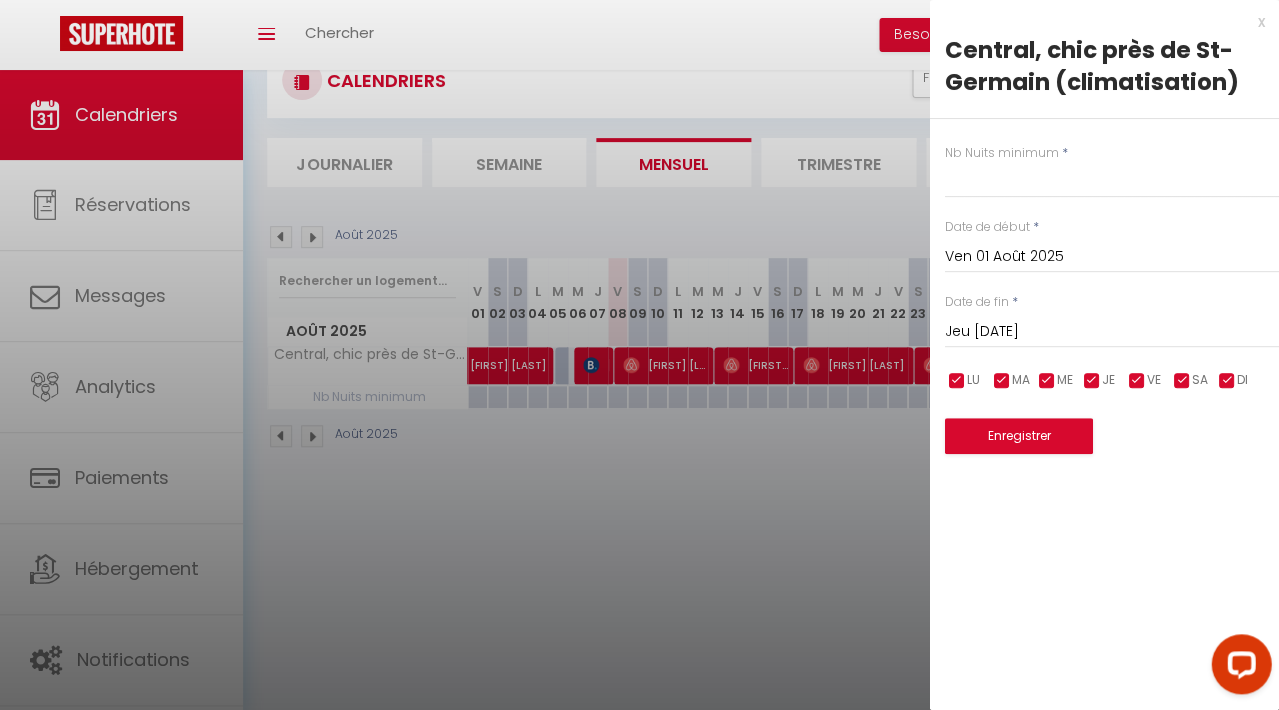 click on "Enregistrer" at bounding box center [1018, 436] 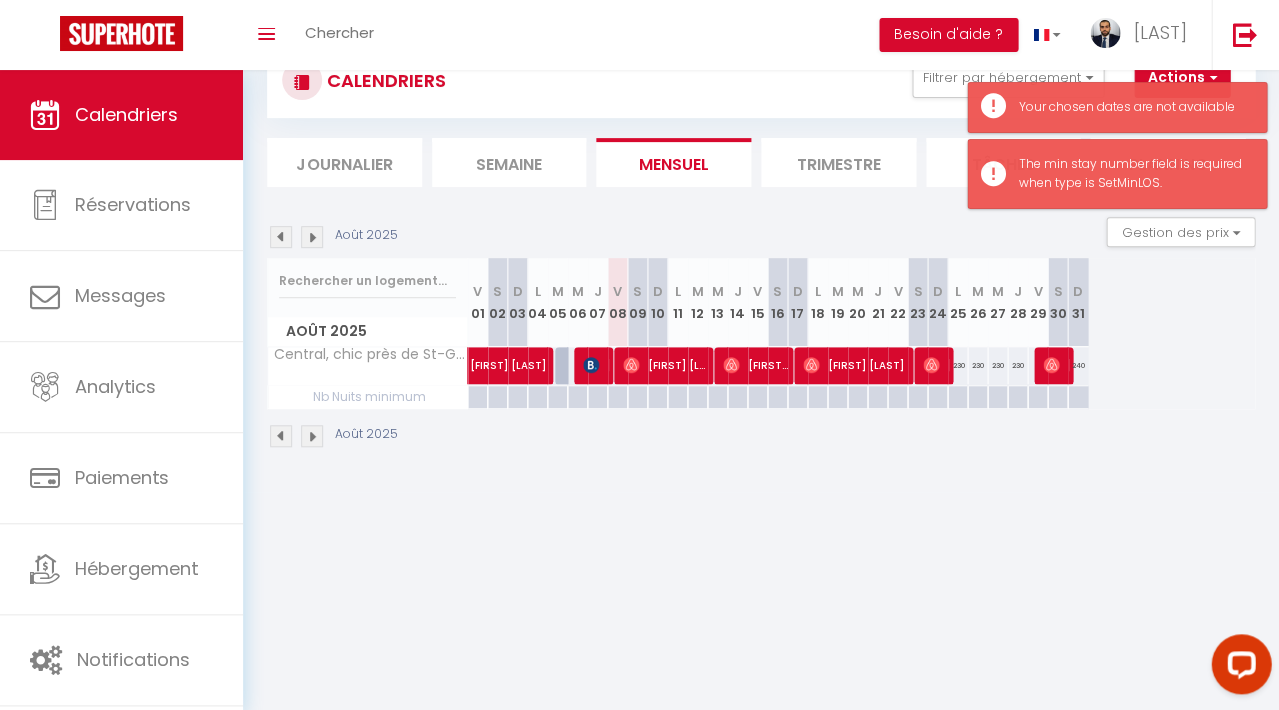 click at bounding box center [477, 397] 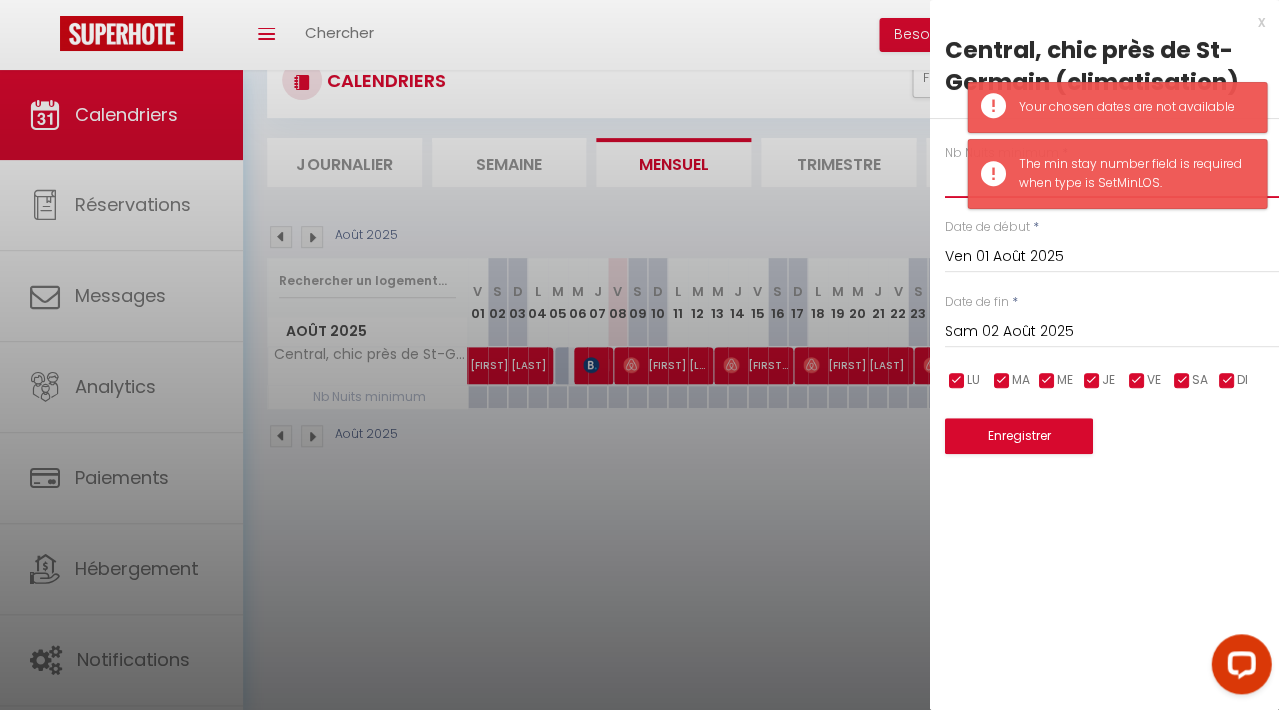 click at bounding box center (1111, 180) 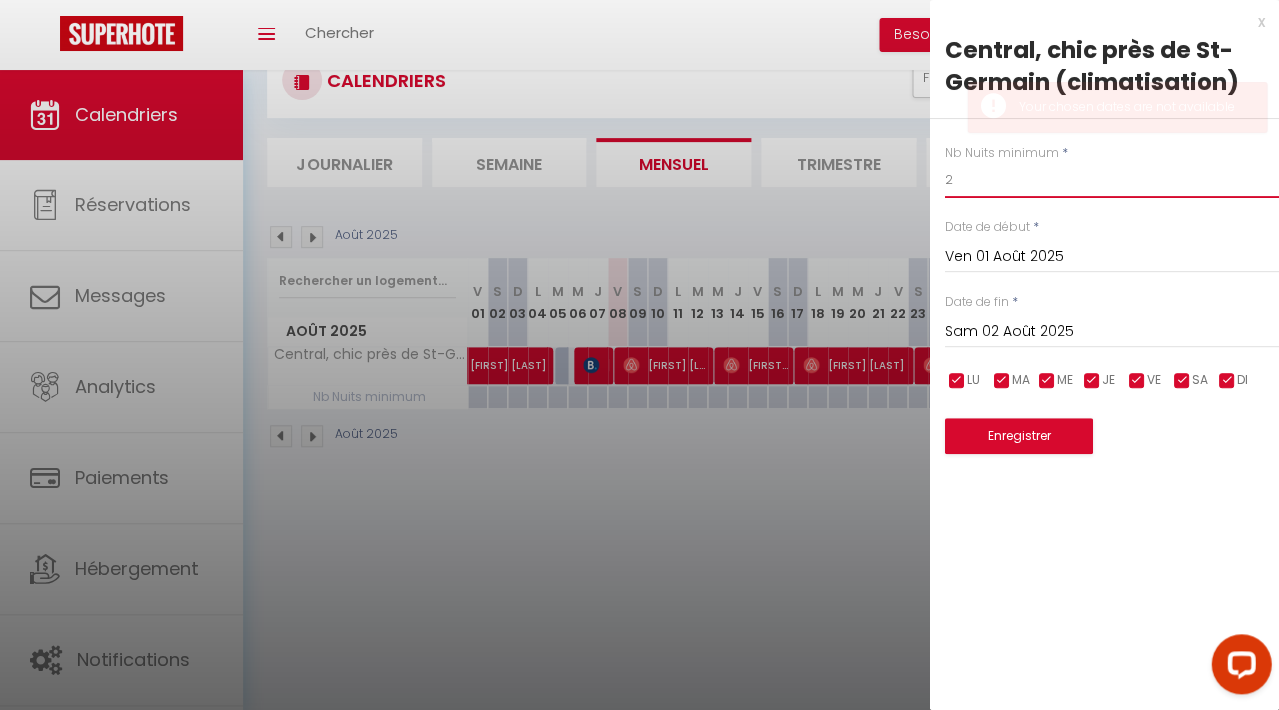 type on "2" 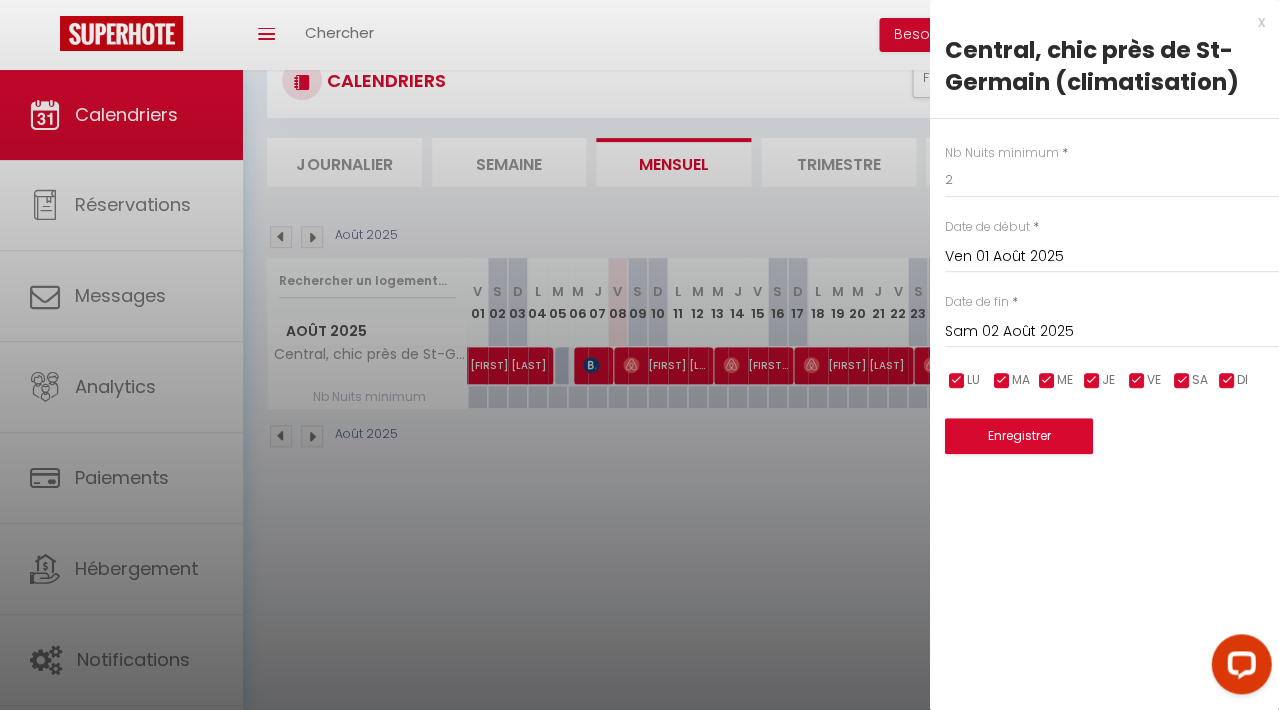 click on "Sam 02 Août 2025" at bounding box center [1111, 332] 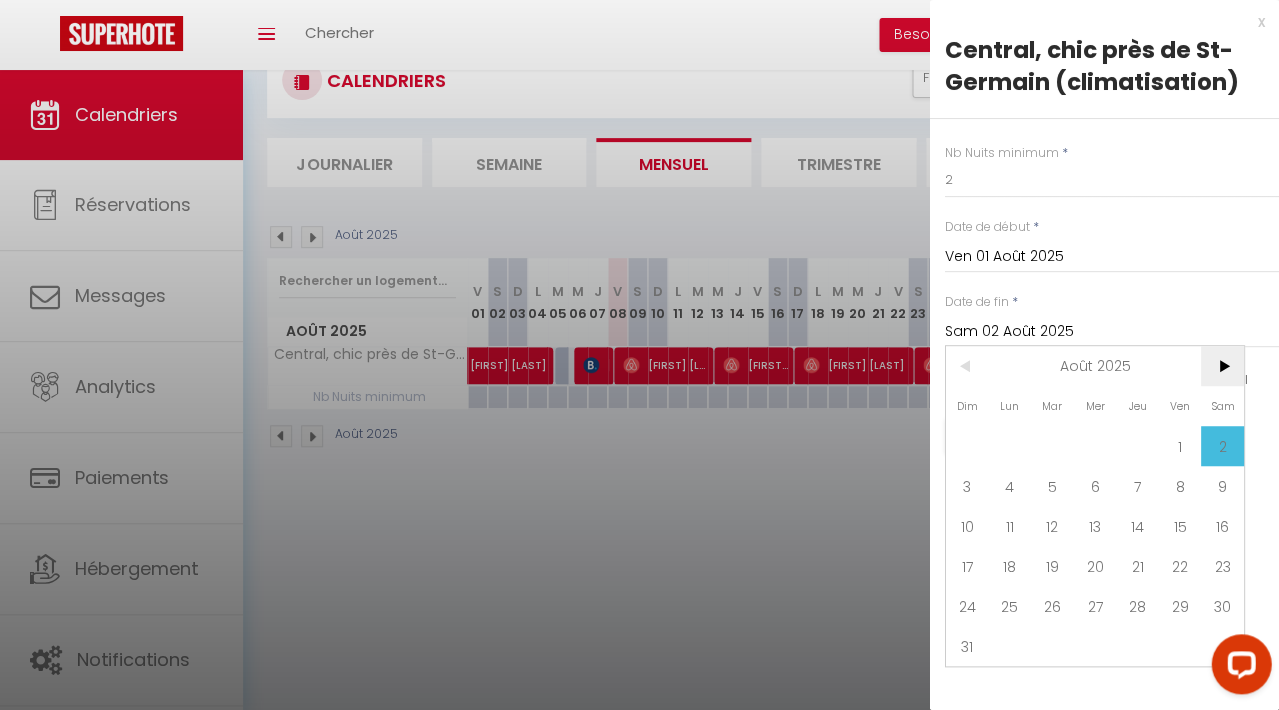 click on ">" at bounding box center [1221, 366] 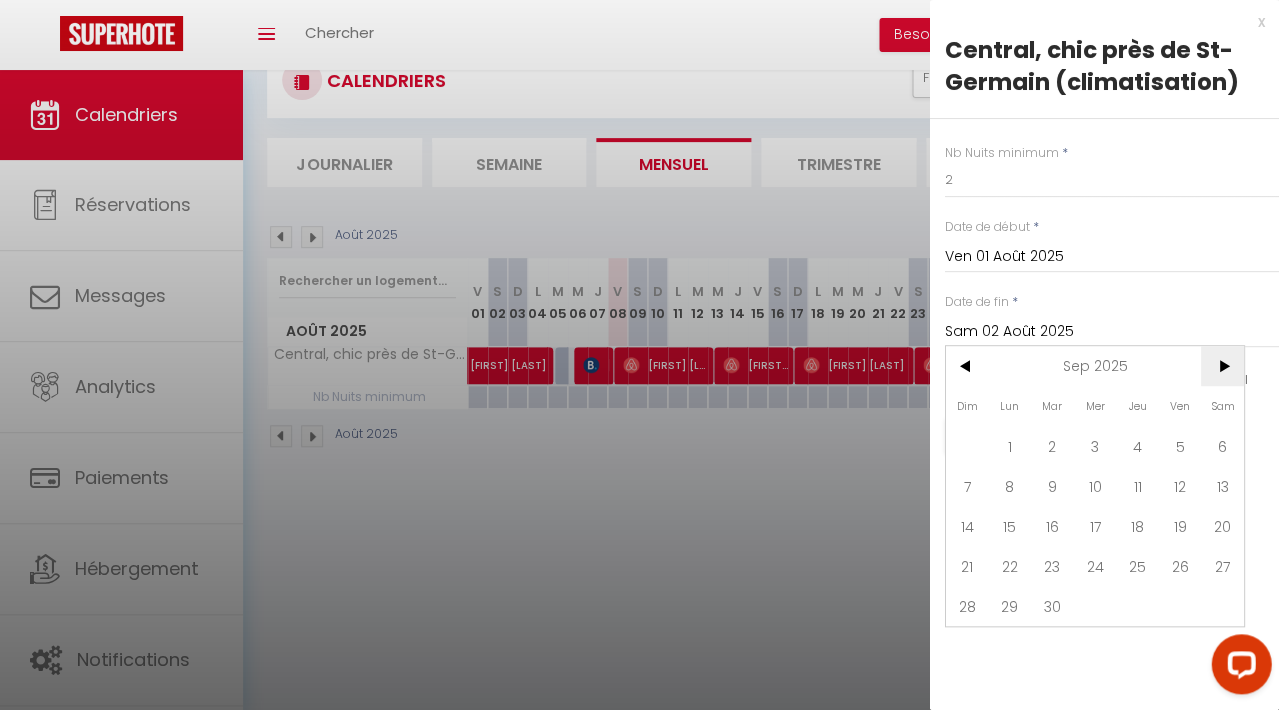 click on ">" at bounding box center [1221, 366] 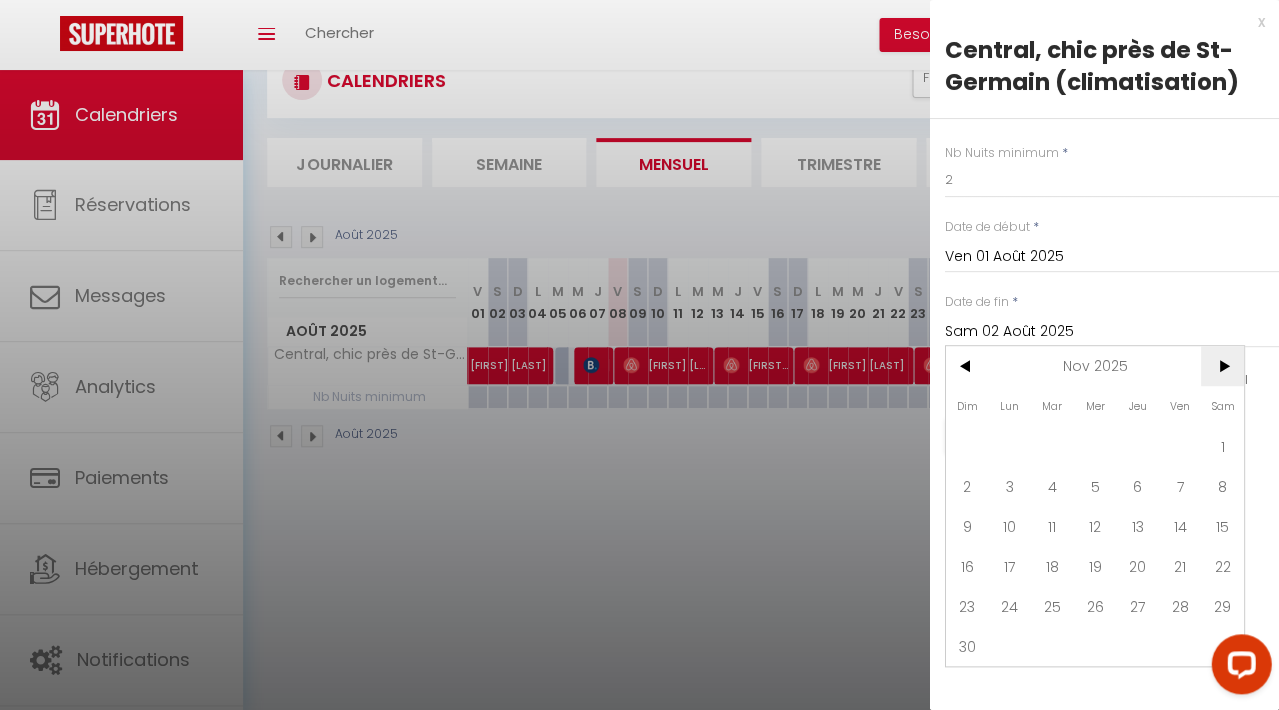 click on ">" at bounding box center (1221, 366) 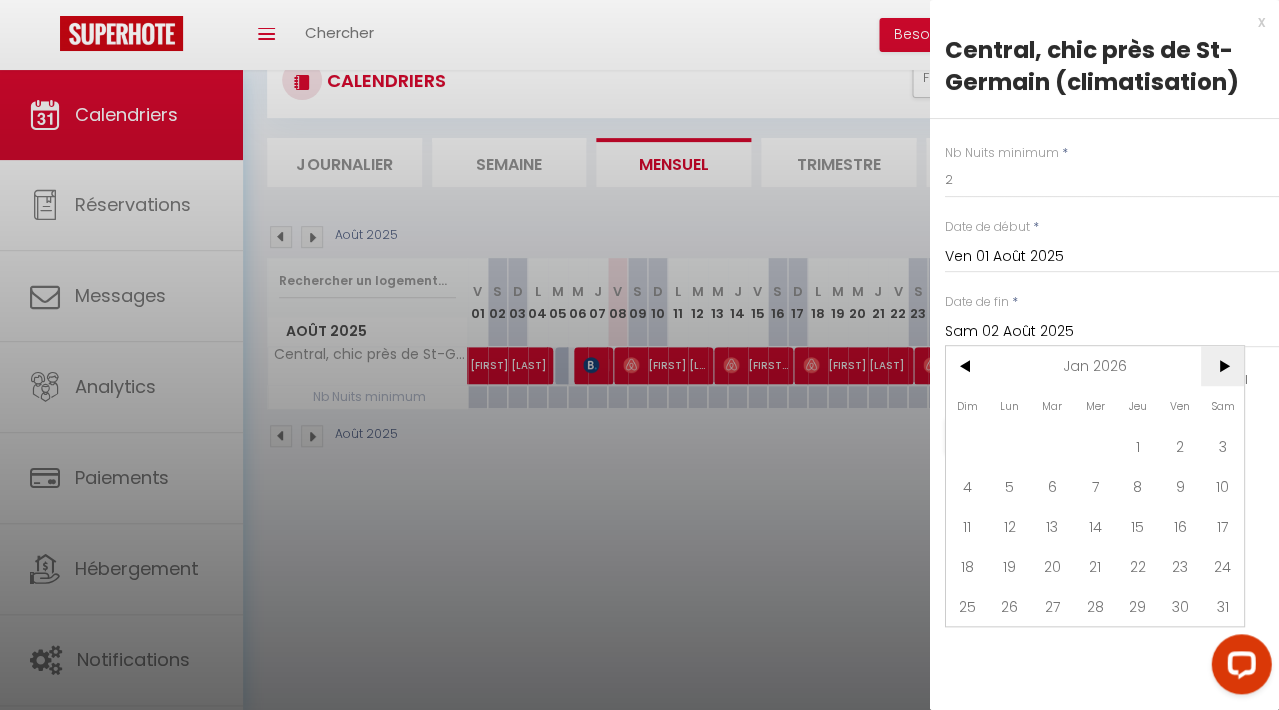 click on ">" at bounding box center (1221, 366) 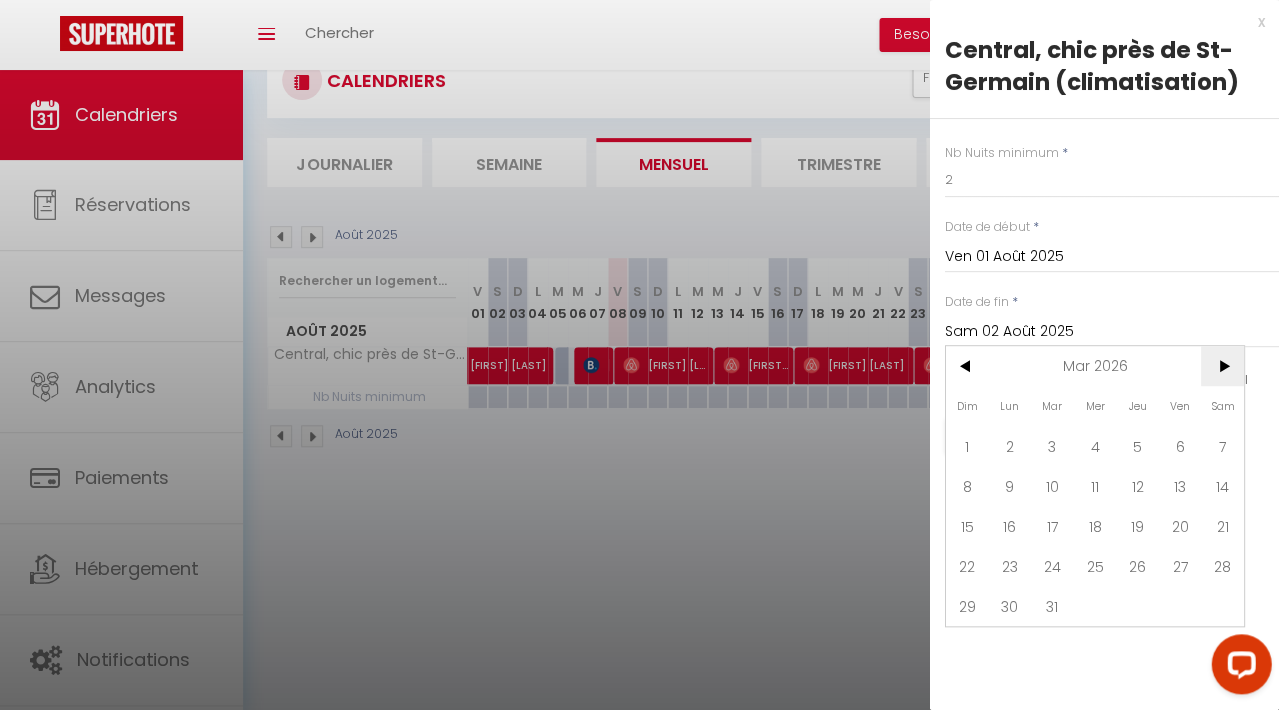 click on ">" at bounding box center [1221, 366] 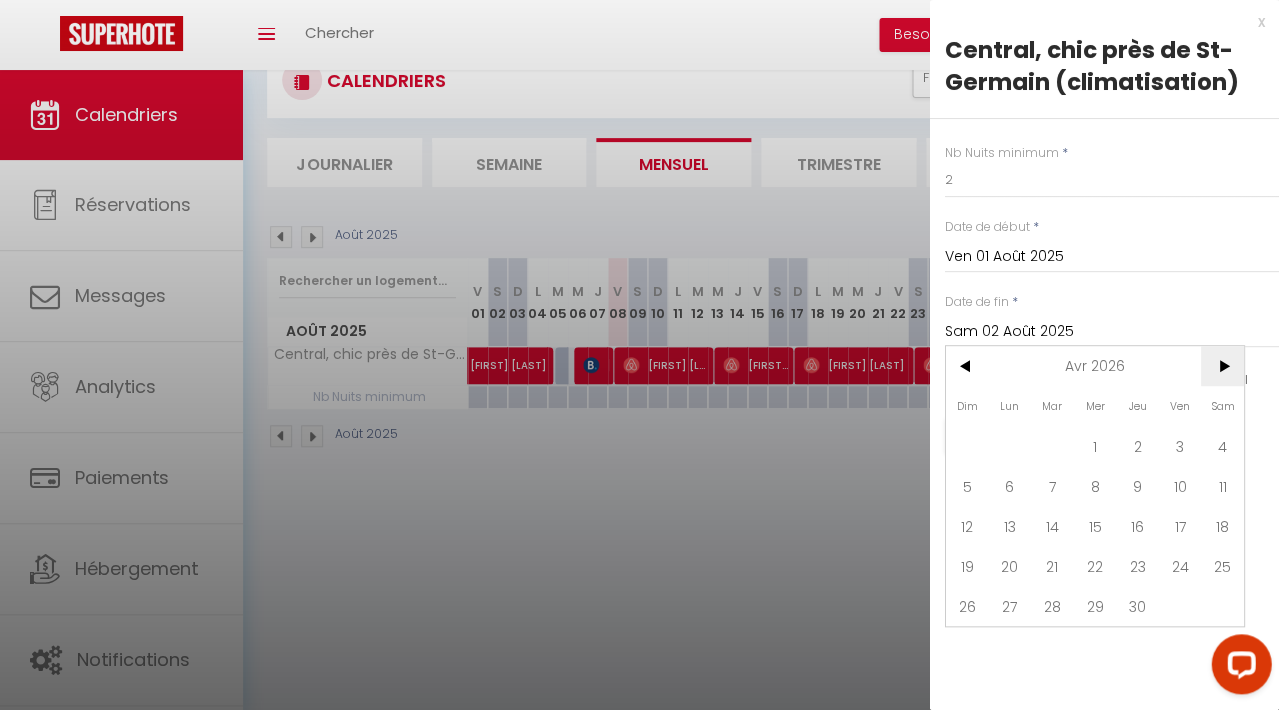 click on ">" at bounding box center [1221, 366] 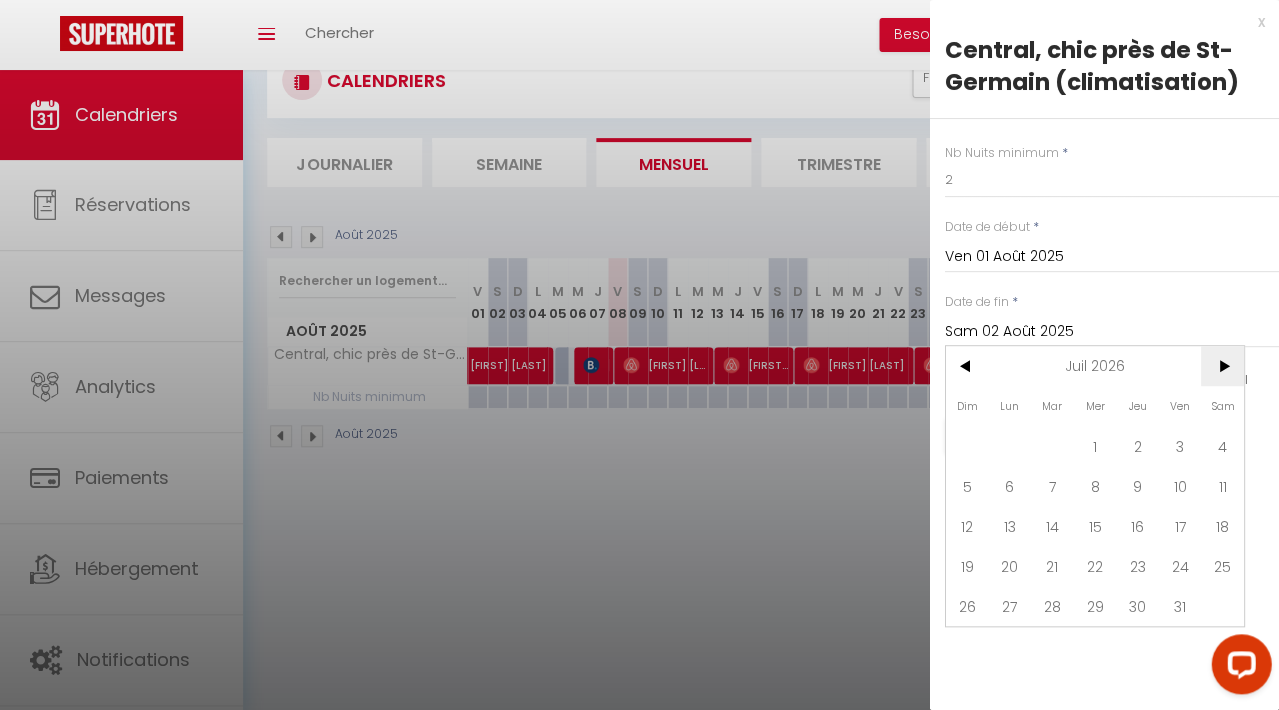 click on ">" at bounding box center (1221, 366) 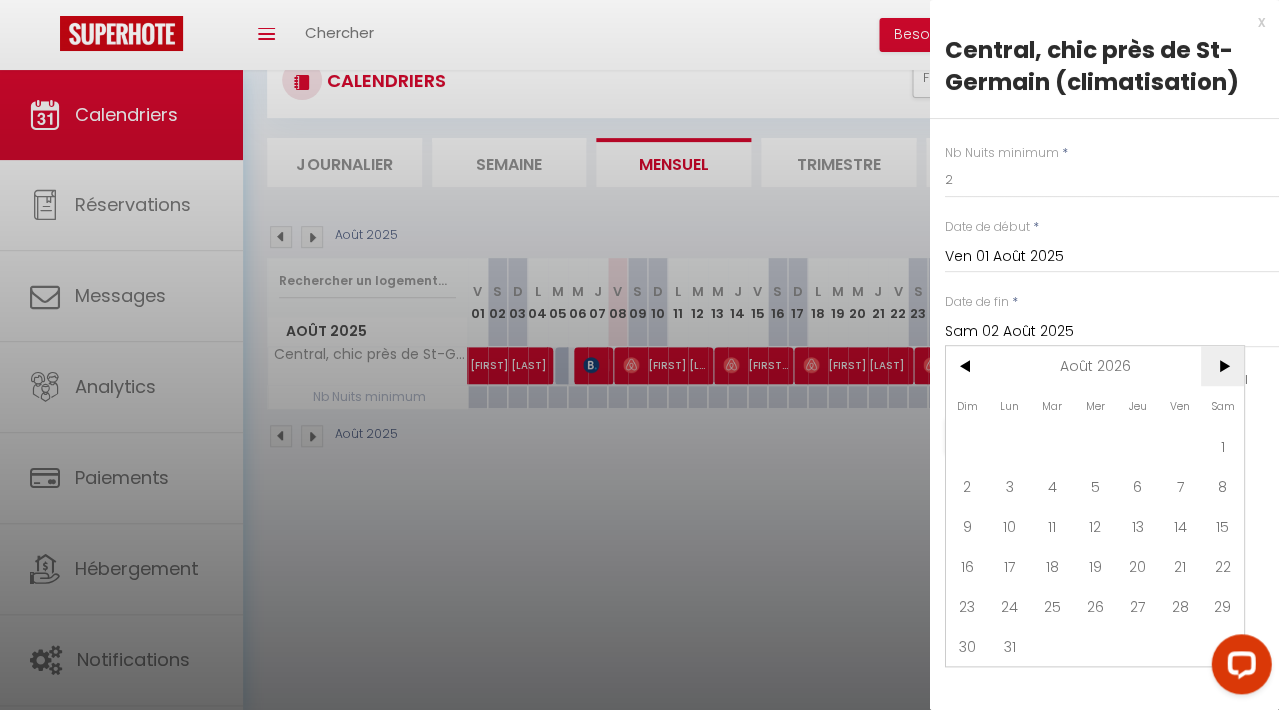click on ">" at bounding box center [1221, 366] 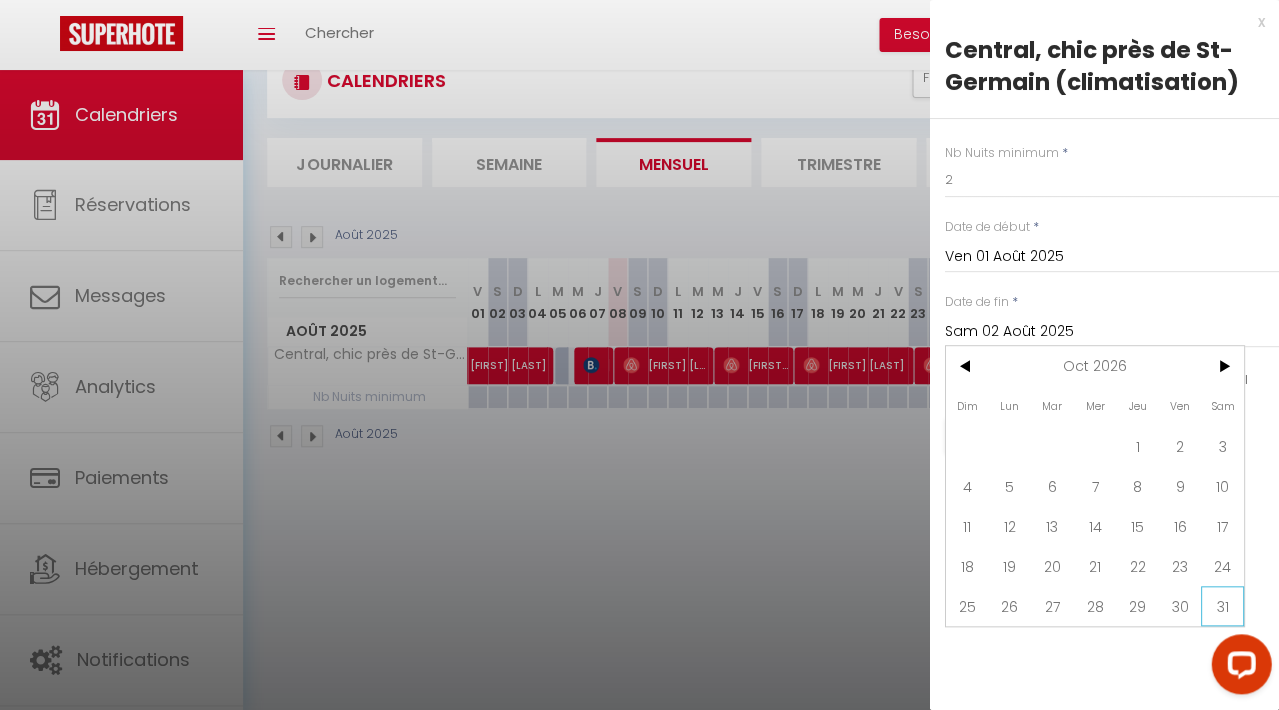 click on "31" at bounding box center (1221, 606) 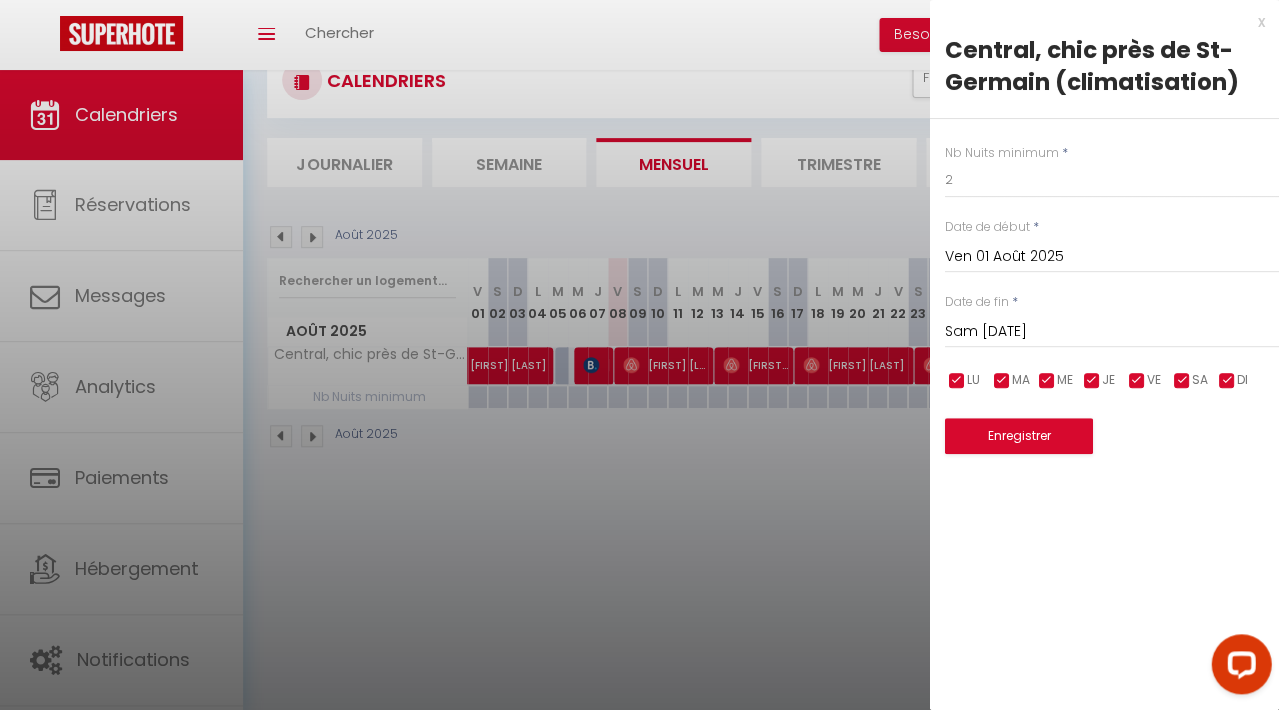 click on "Enregistrer" at bounding box center (1018, 436) 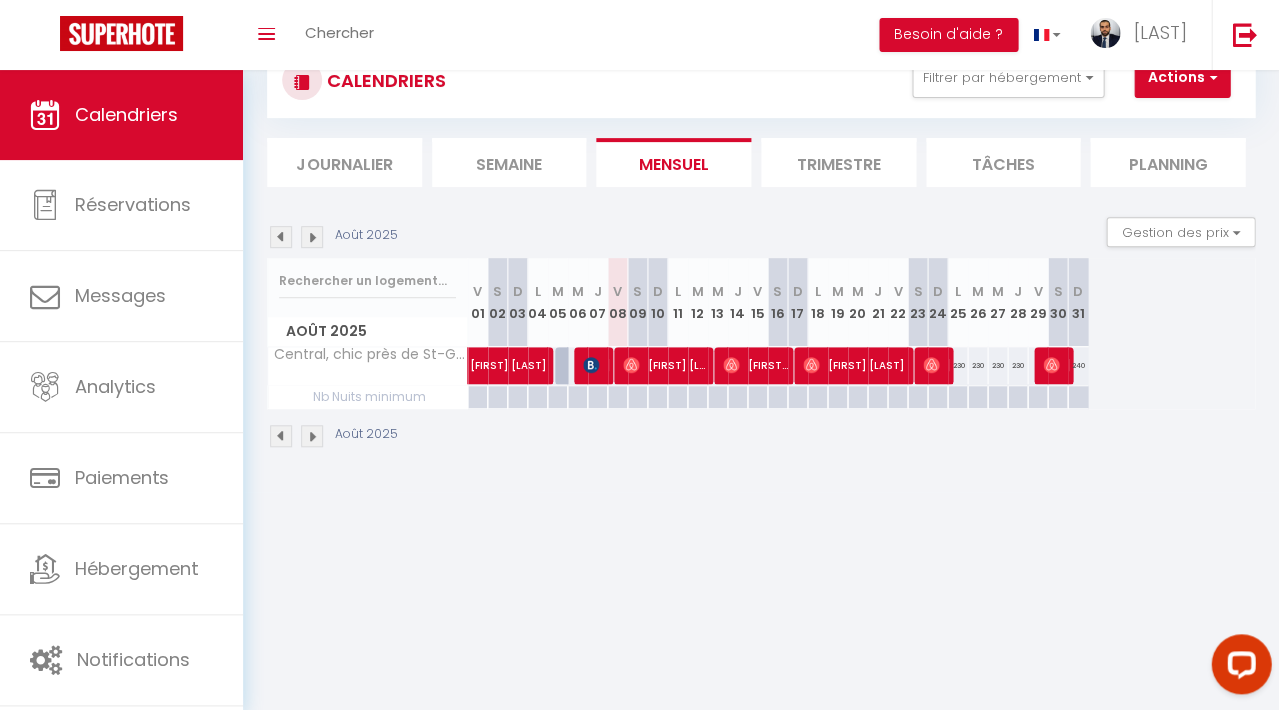 click at bounding box center [477, 397] 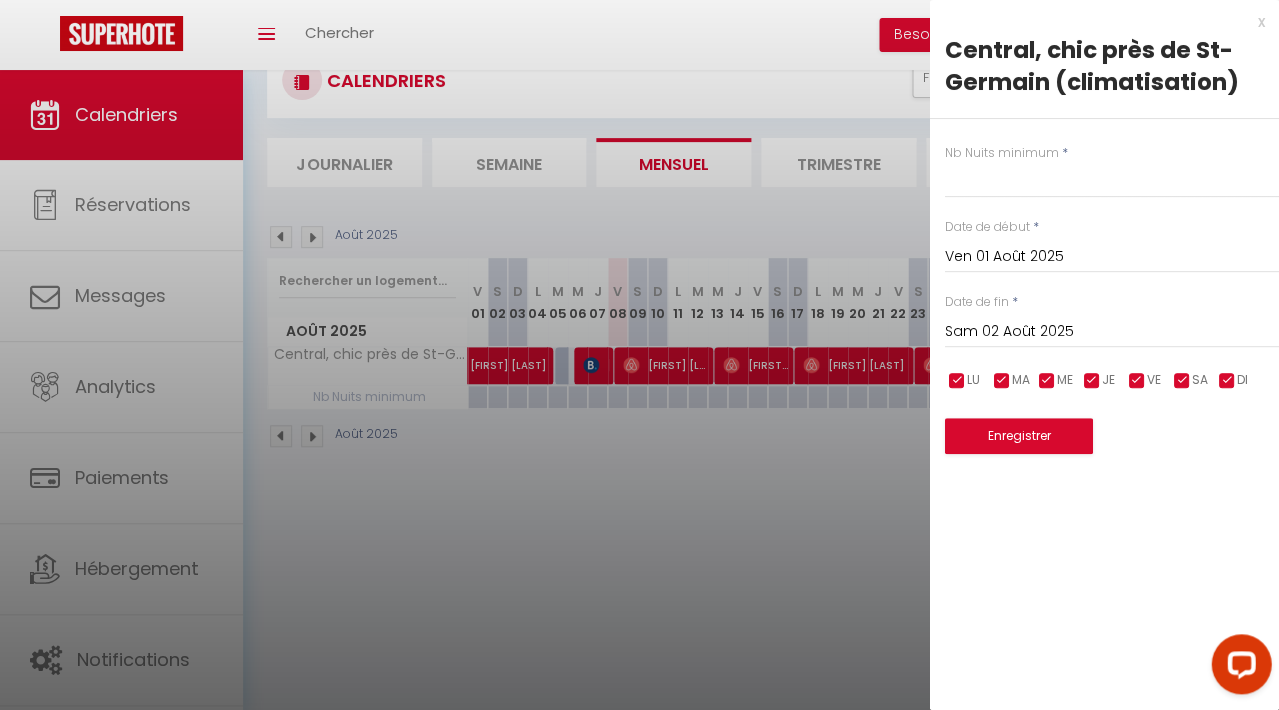 click on "Sam 02 Août 2025" at bounding box center [1111, 332] 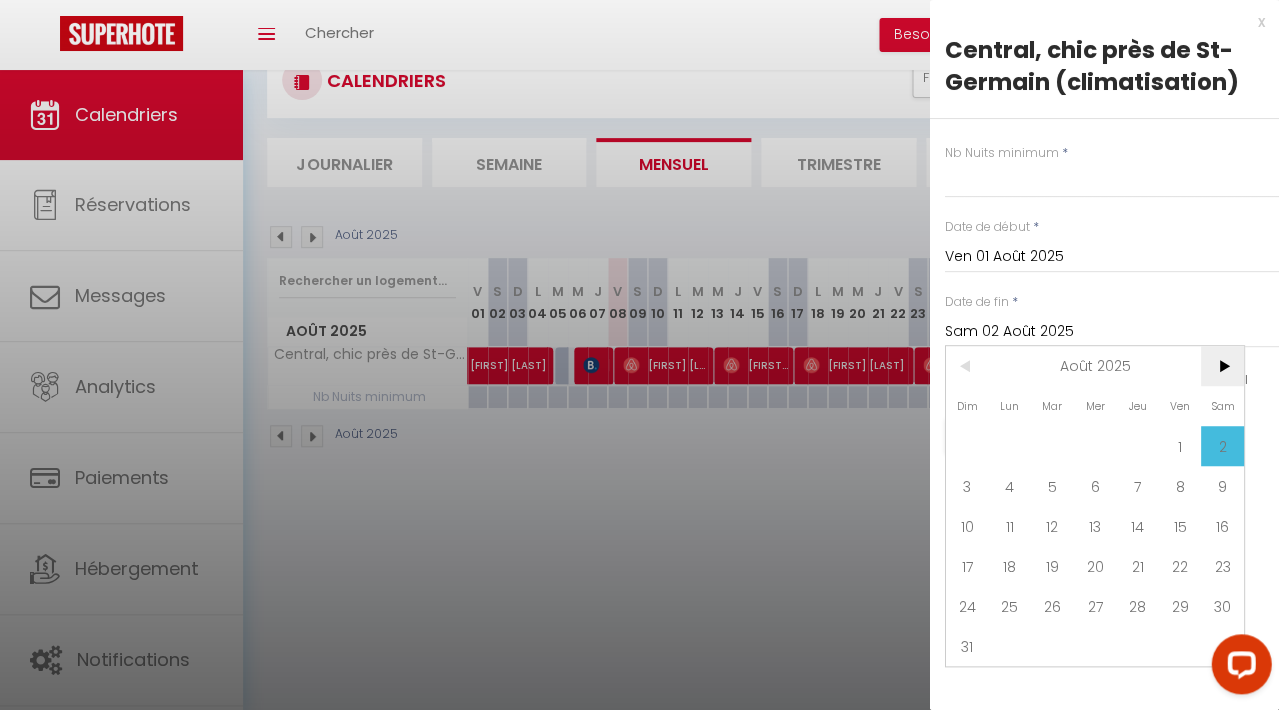 click on ">" at bounding box center (1221, 366) 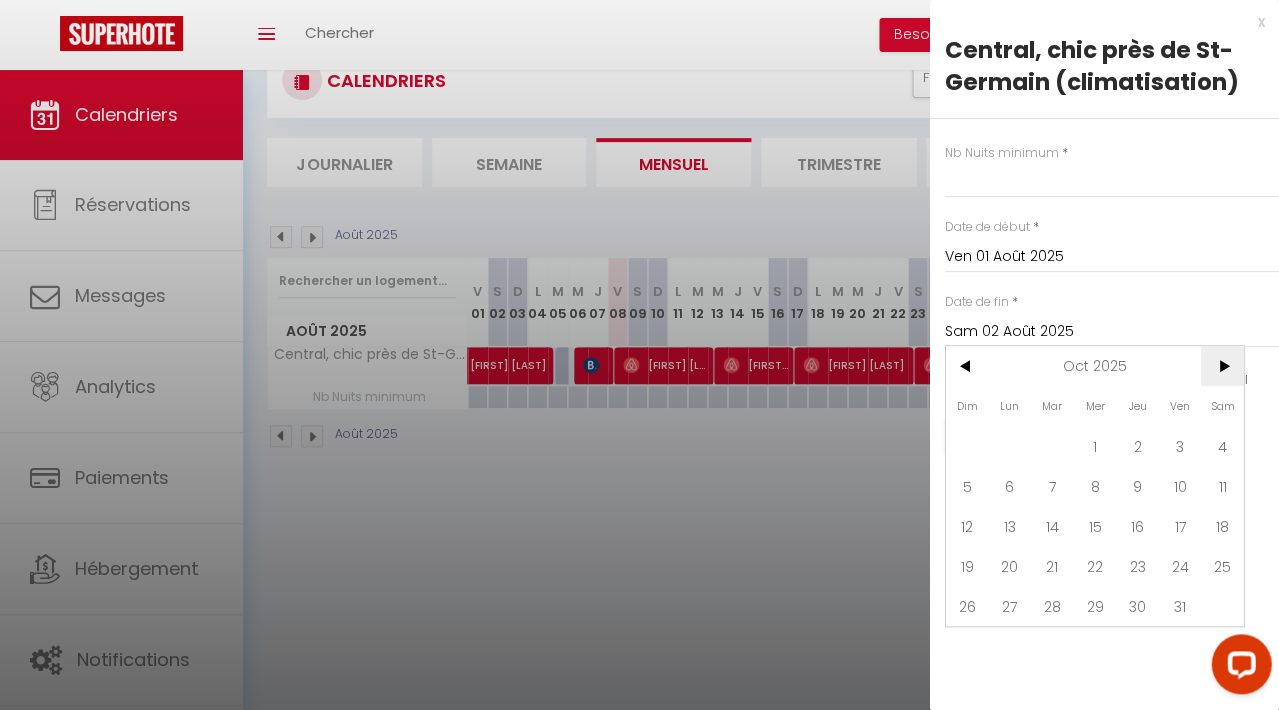 click on ">" at bounding box center [1221, 366] 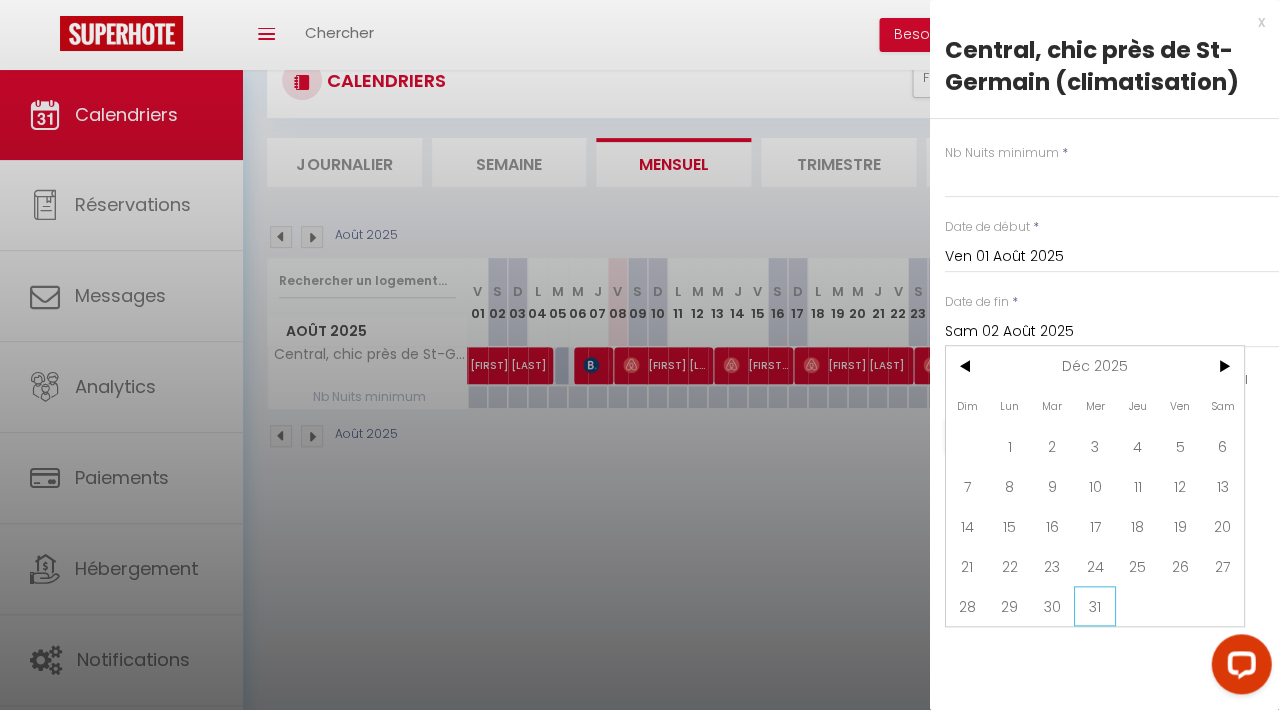 click on "31" at bounding box center [1094, 606] 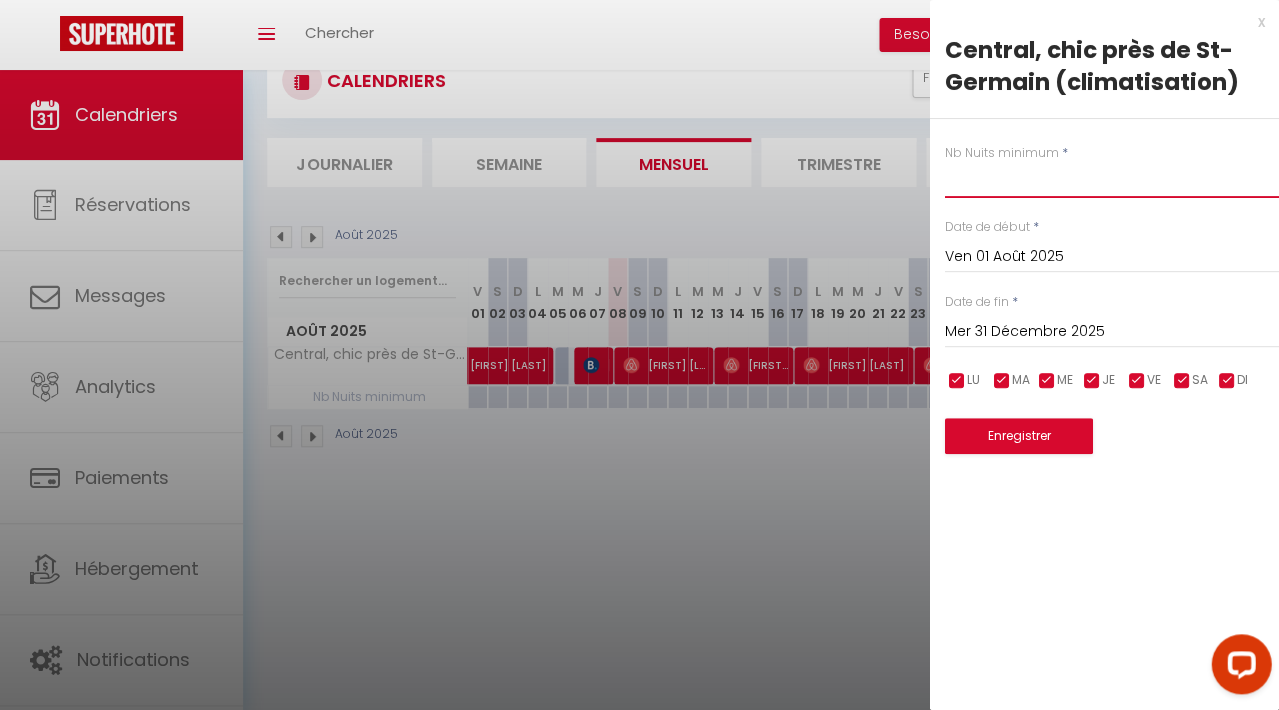click at bounding box center [1111, 180] 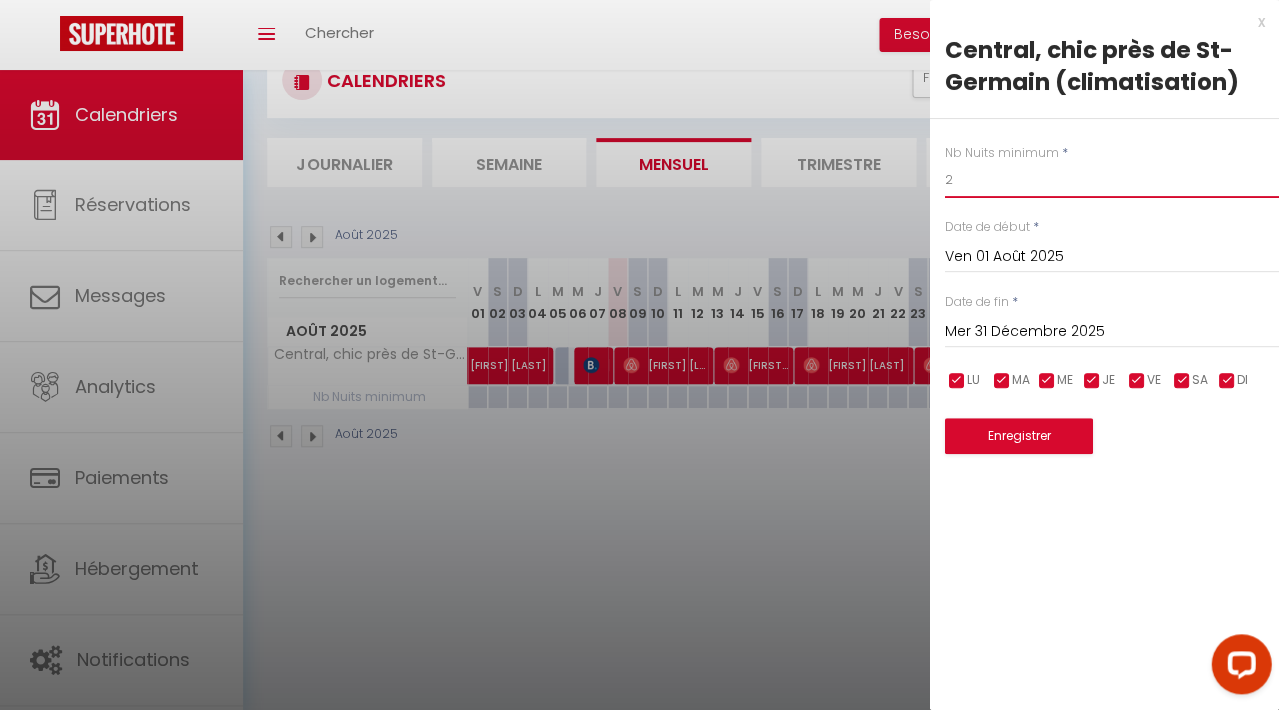 type on "2" 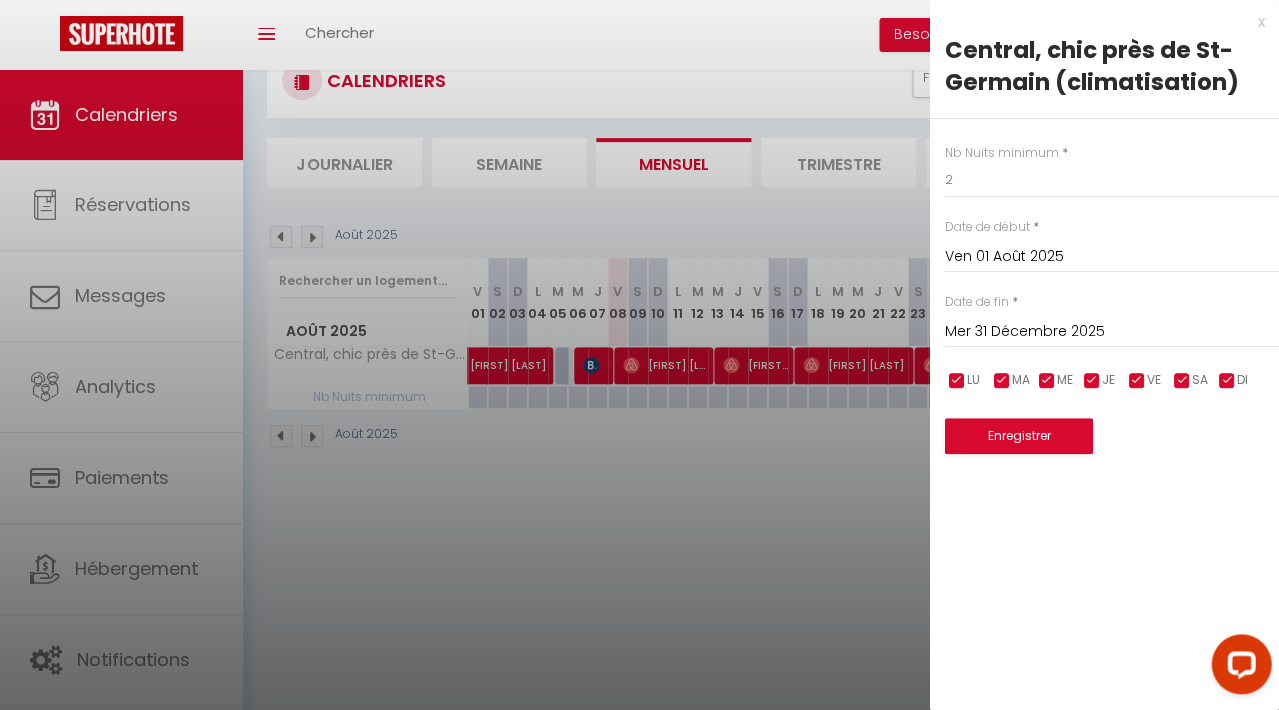 click on "Enregistrer" at bounding box center (1018, 436) 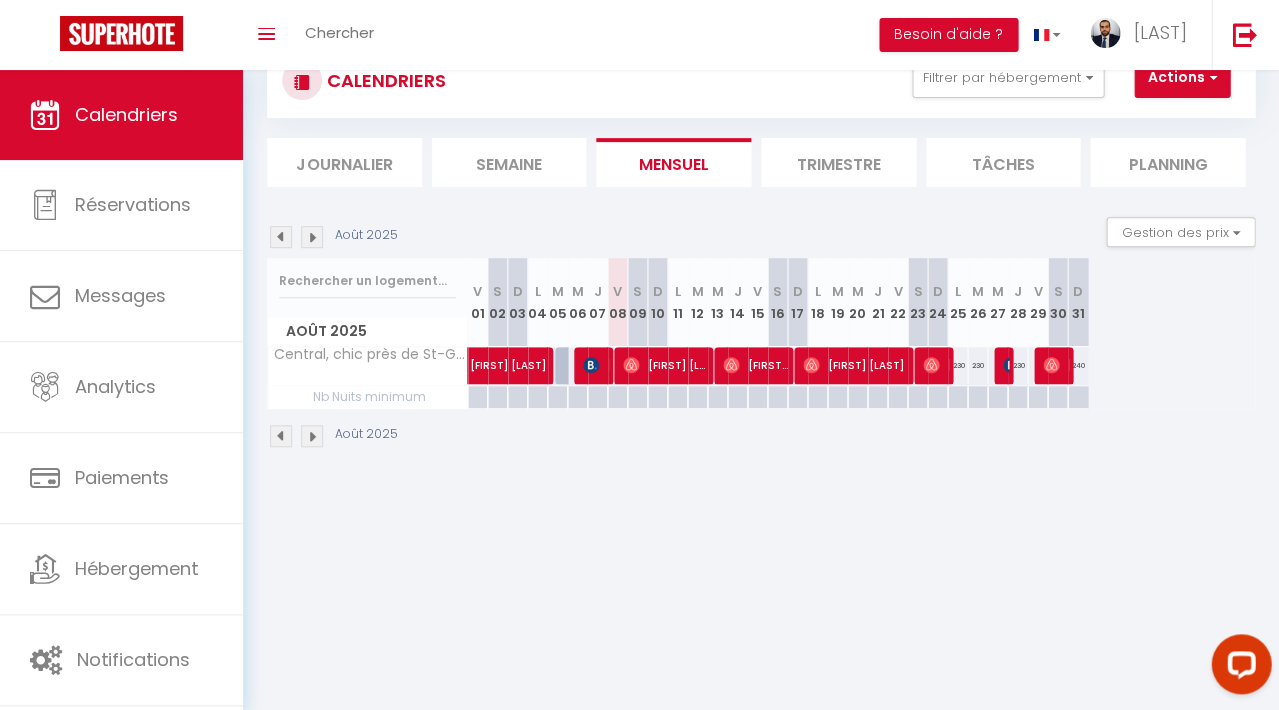 click on "CALENDRIERS
Filtrer par hébergement
Tous       Central, chic près de St-Germain (climatisation)    Effacer   Sauvegarder
Actions
Nouvelle réservation   Exporter les réservations   Importer les réservations
Journalier
Semaine
Mensuel
Trimestre
Tâches
Planning" at bounding box center [761, 115] 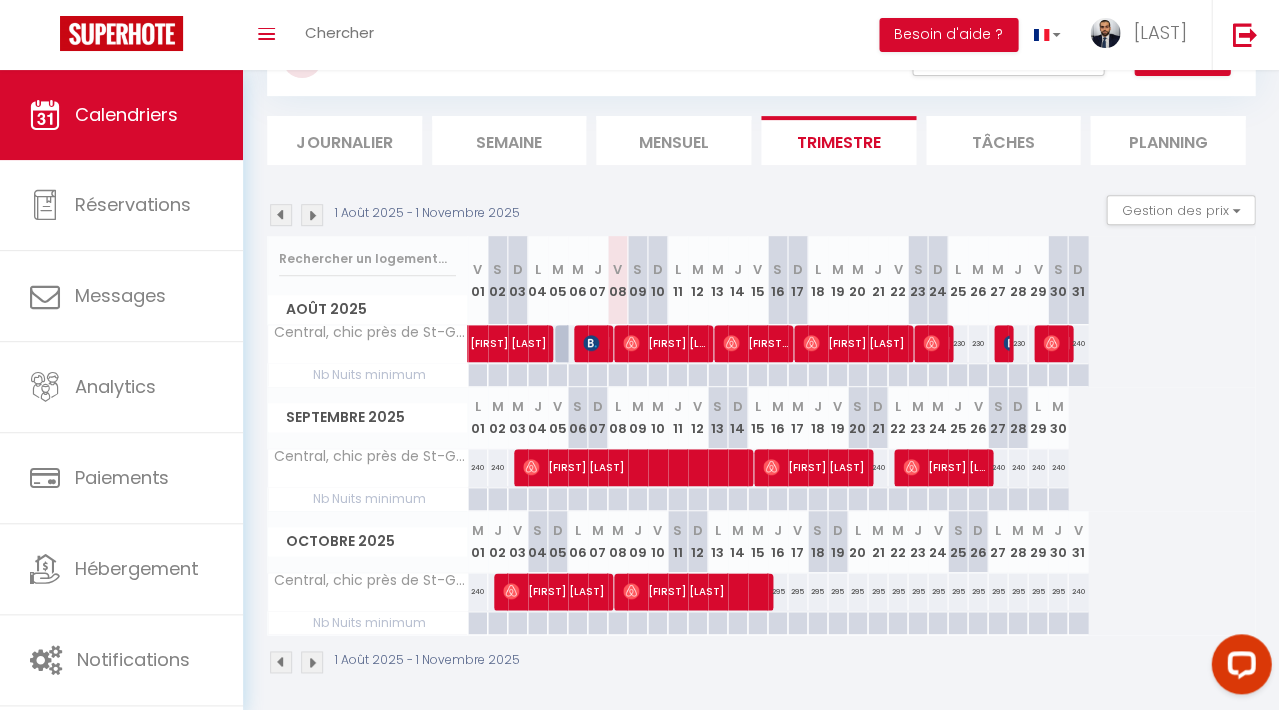 scroll, scrollTop: 91, scrollLeft: 0, axis: vertical 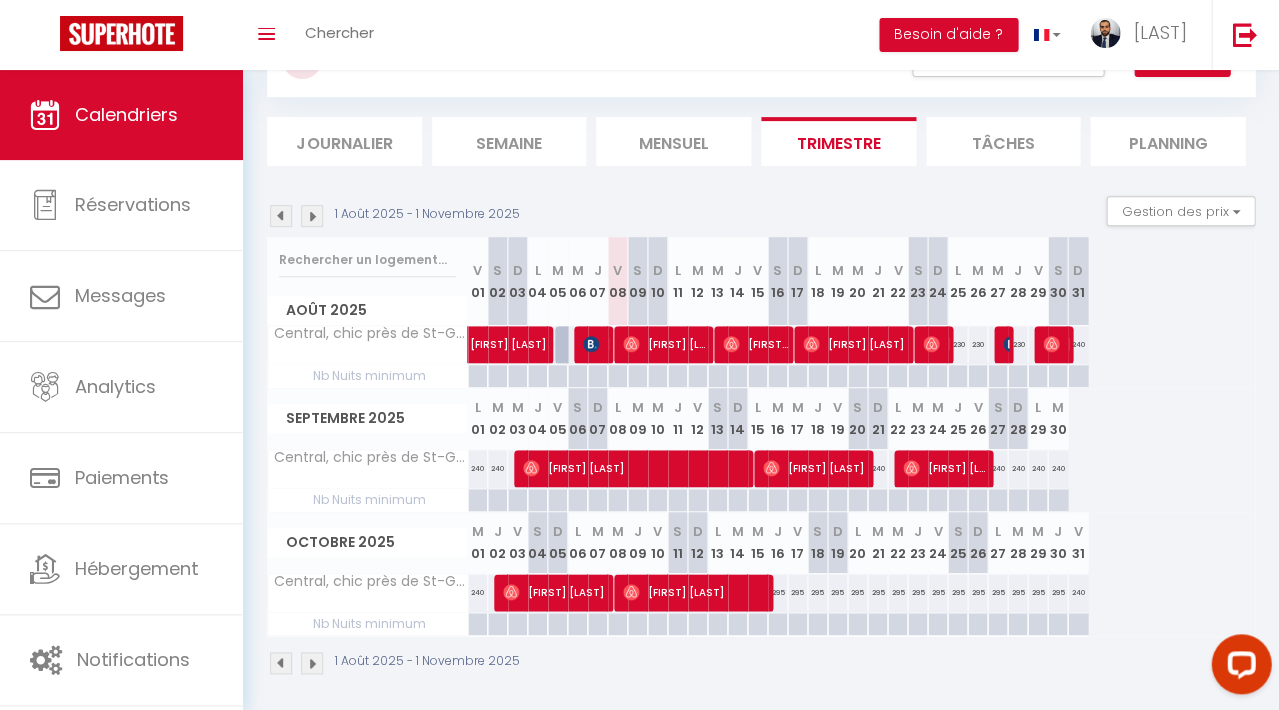 click at bounding box center (312, 216) 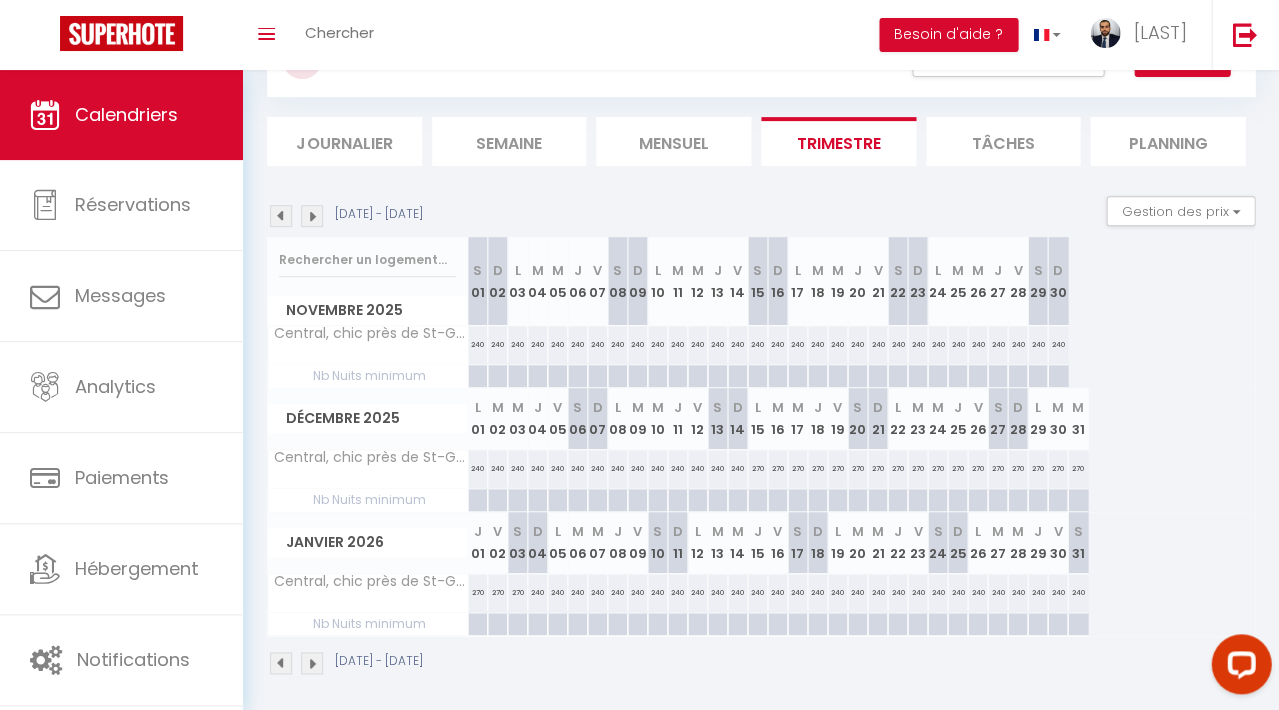 scroll, scrollTop: 70, scrollLeft: 0, axis: vertical 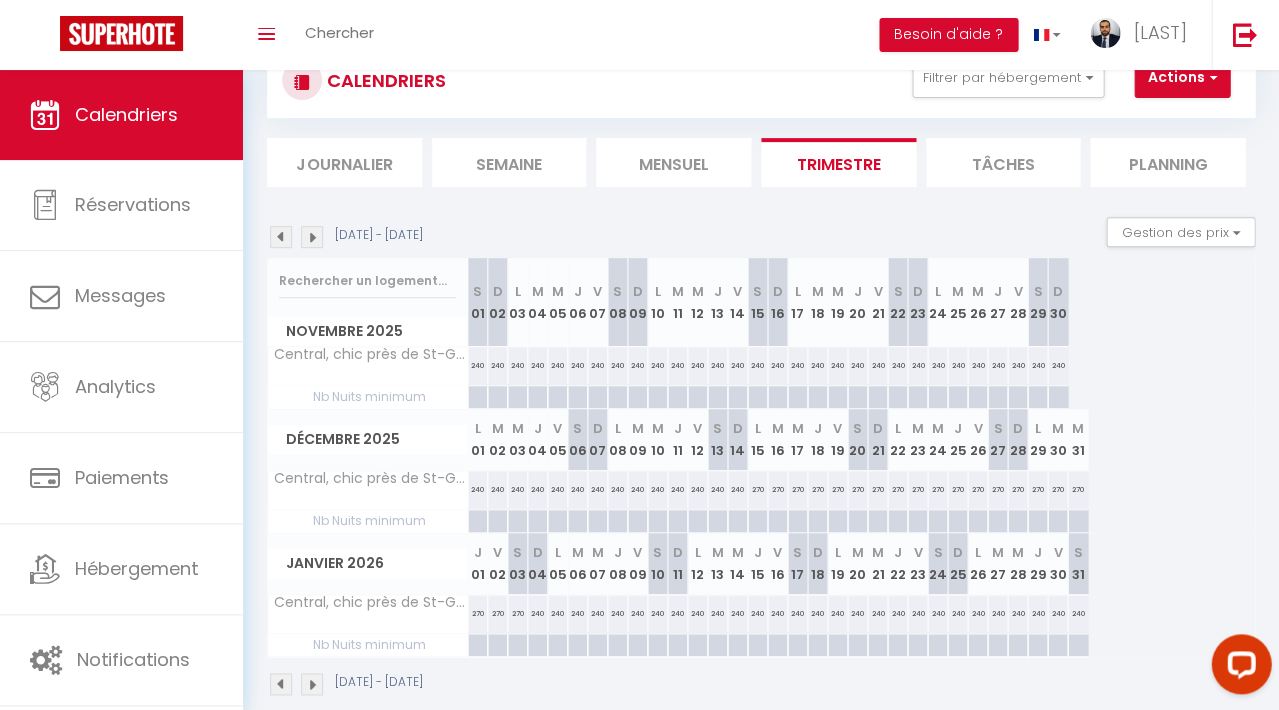 click at bounding box center [281, 237] 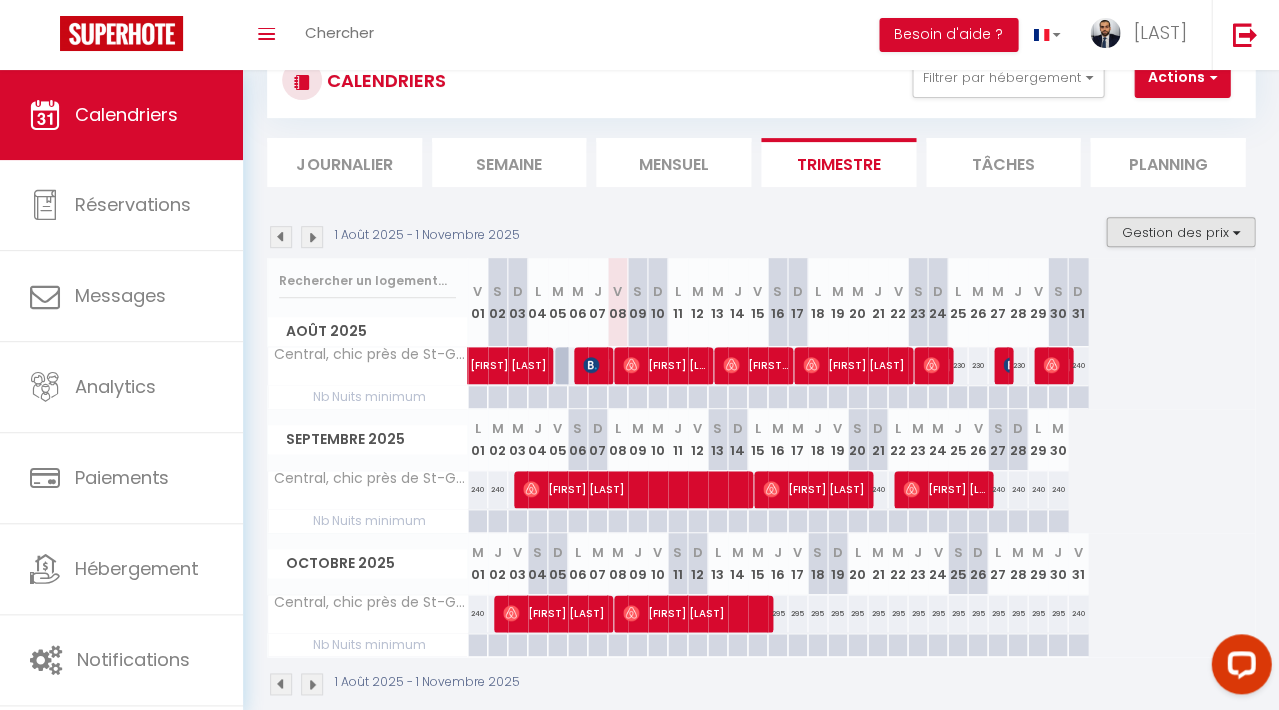 click on "Gestion des prix" at bounding box center (1180, 232) 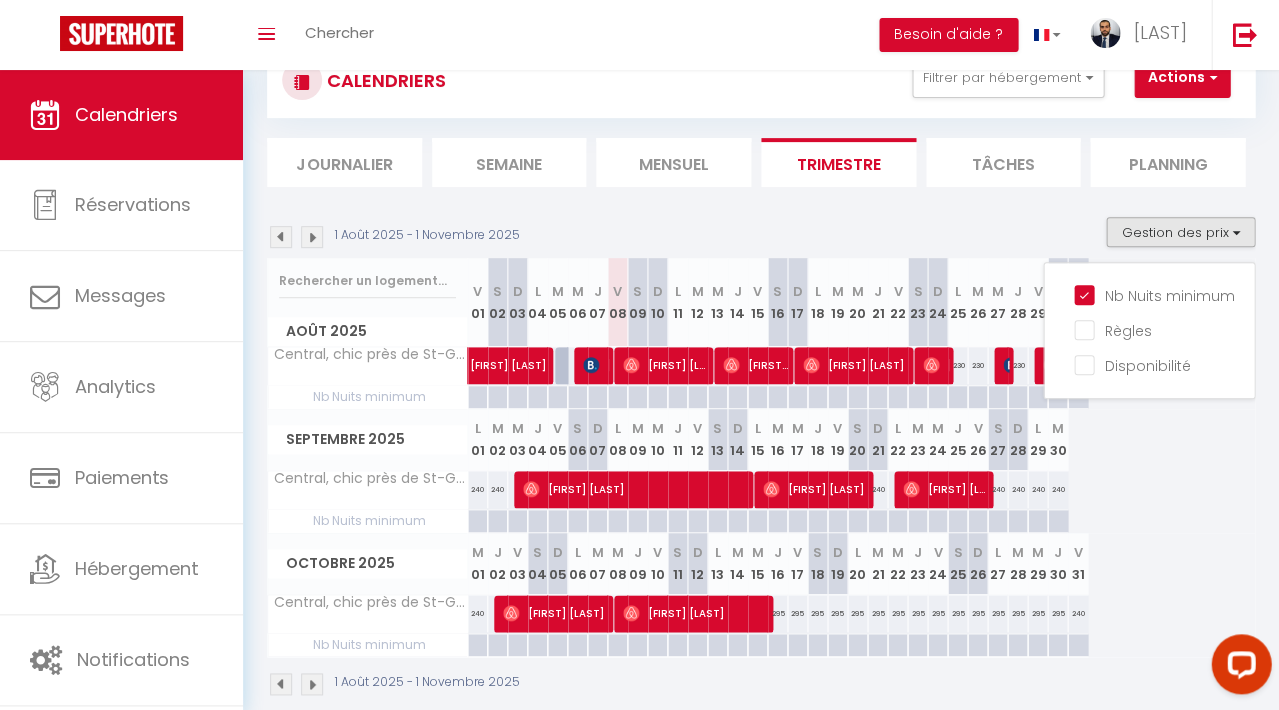 click on "[DATE] - [DATE]
Gestion des prix
Nb Nuits minimum   Règles   Disponibilité" at bounding box center (761, 237) 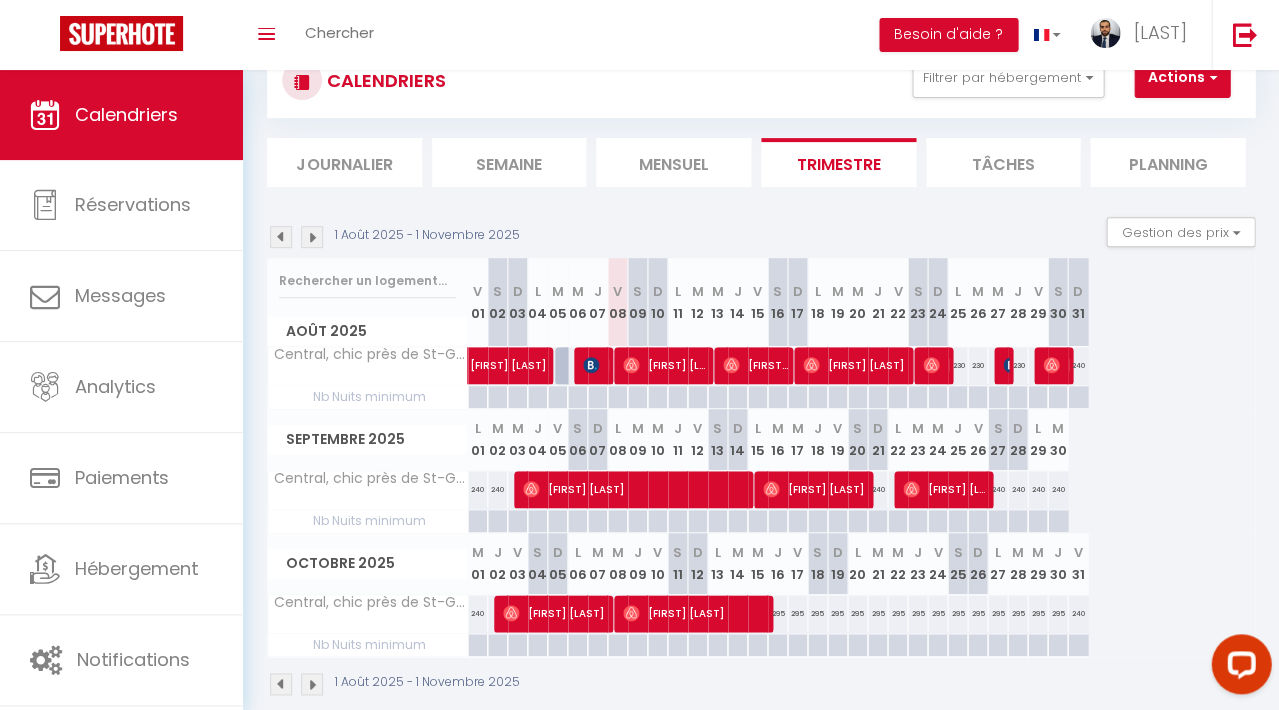 click at bounding box center (957, 388) 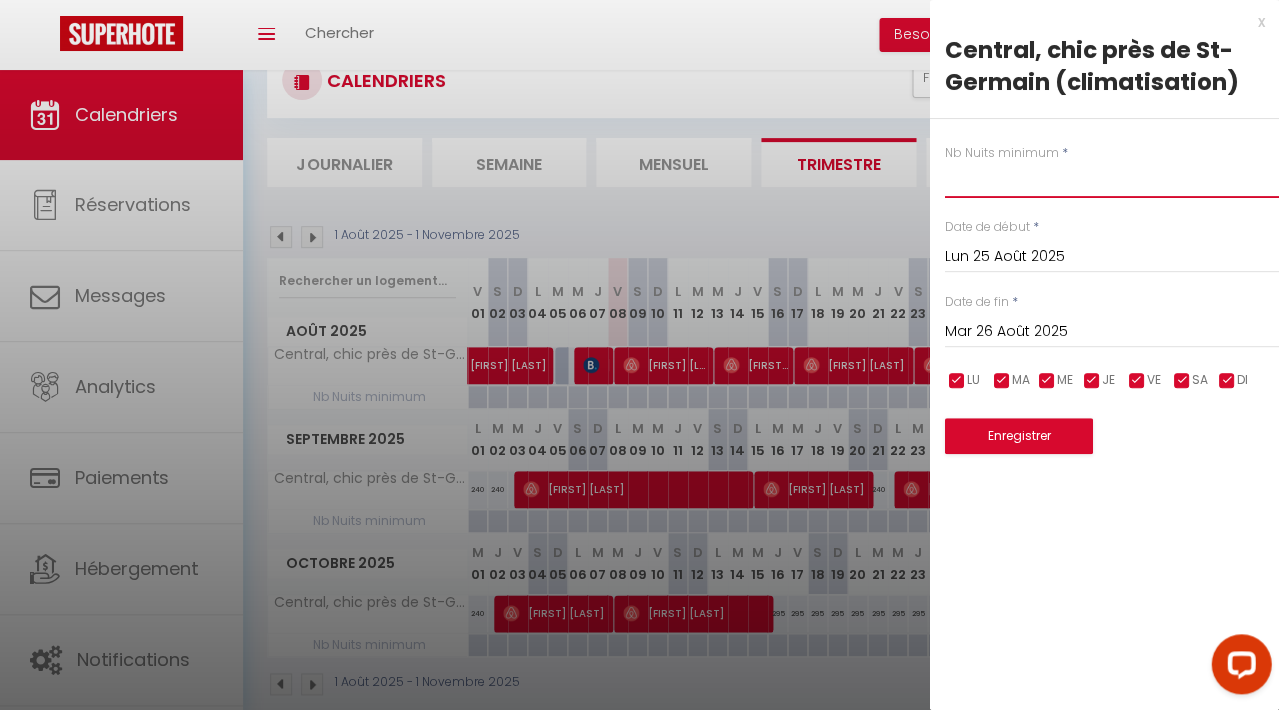 click at bounding box center [1111, 180] 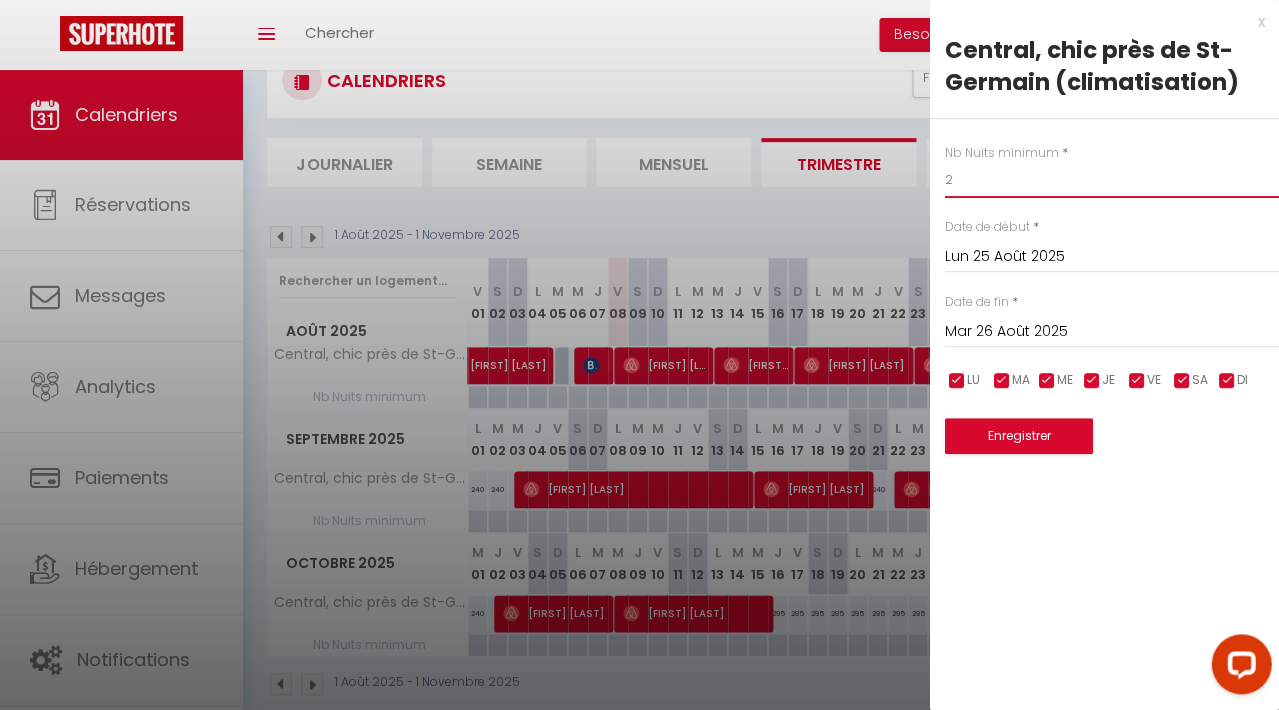 type on "2" 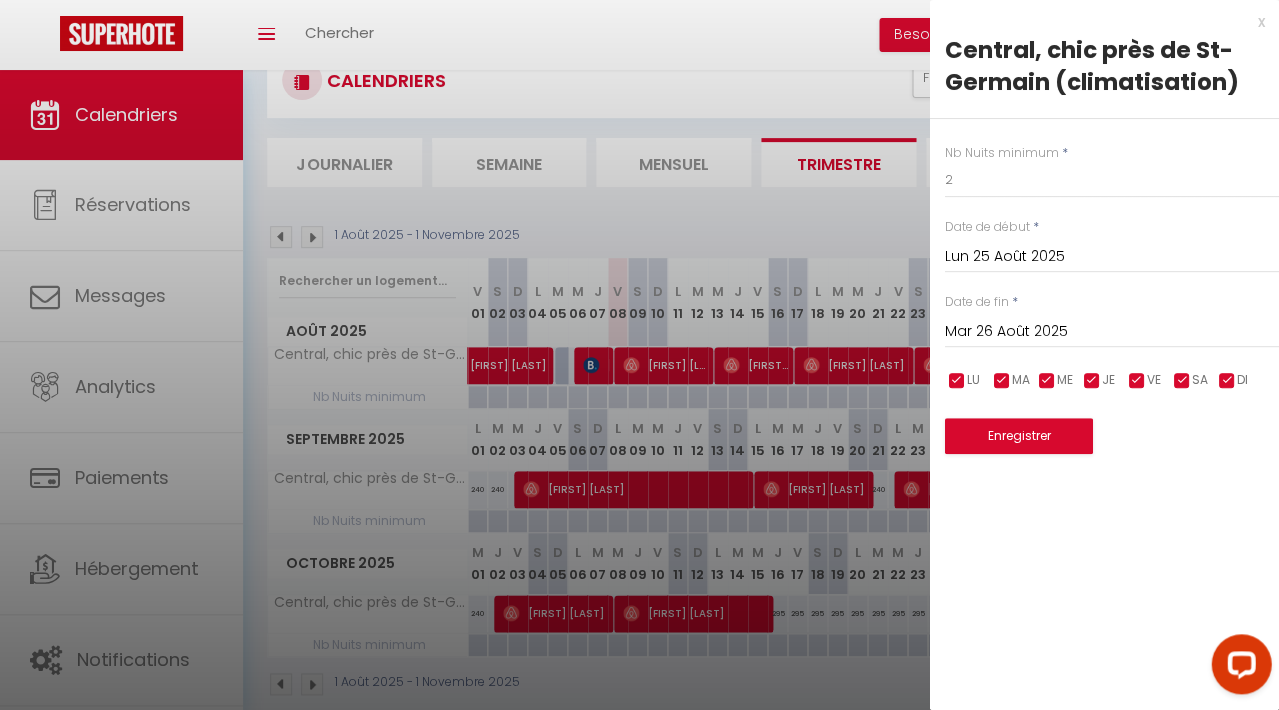 click on "Mar 26 Août 2025" at bounding box center [1111, 332] 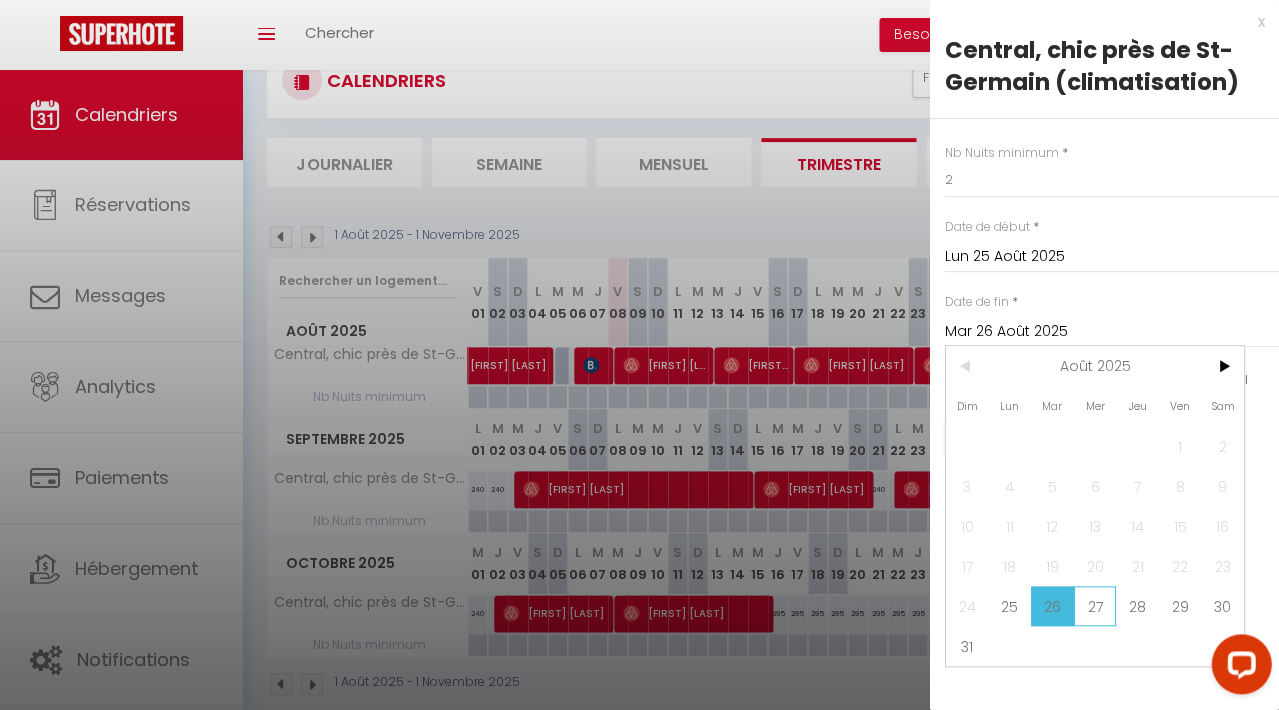 click on "27" at bounding box center [1094, 606] 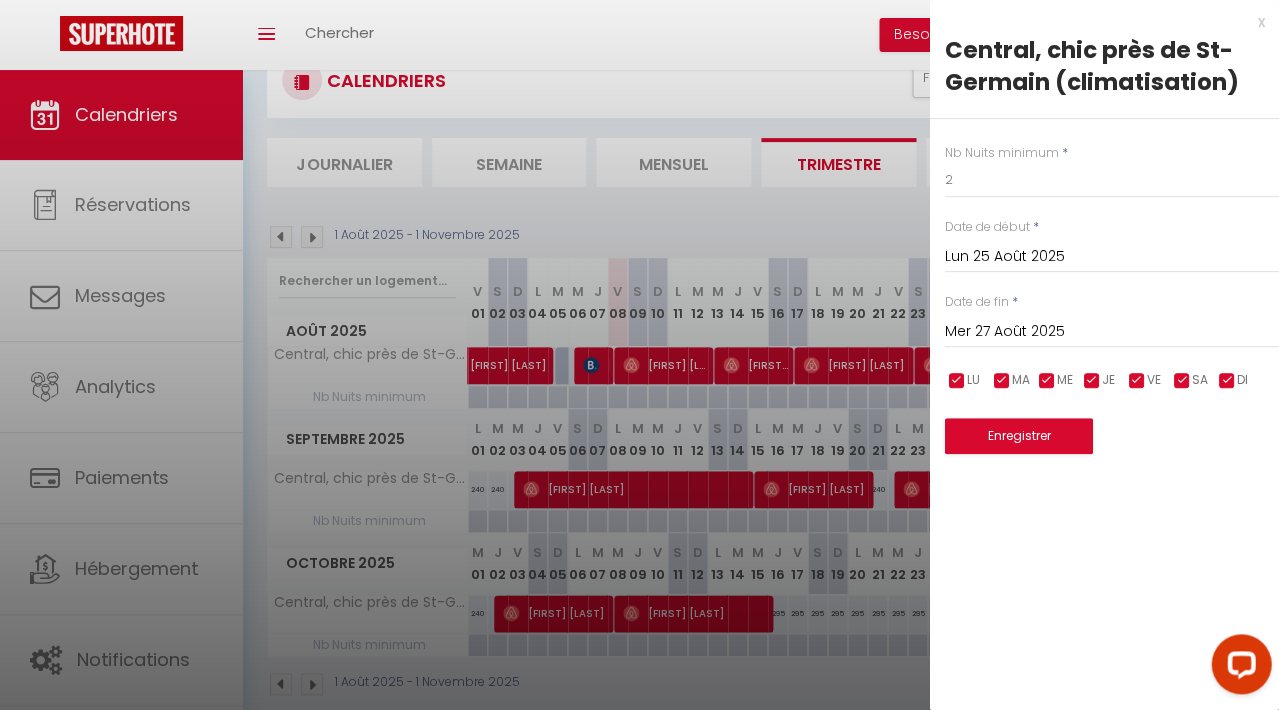 click on "Enregistrer" at bounding box center [1018, 436] 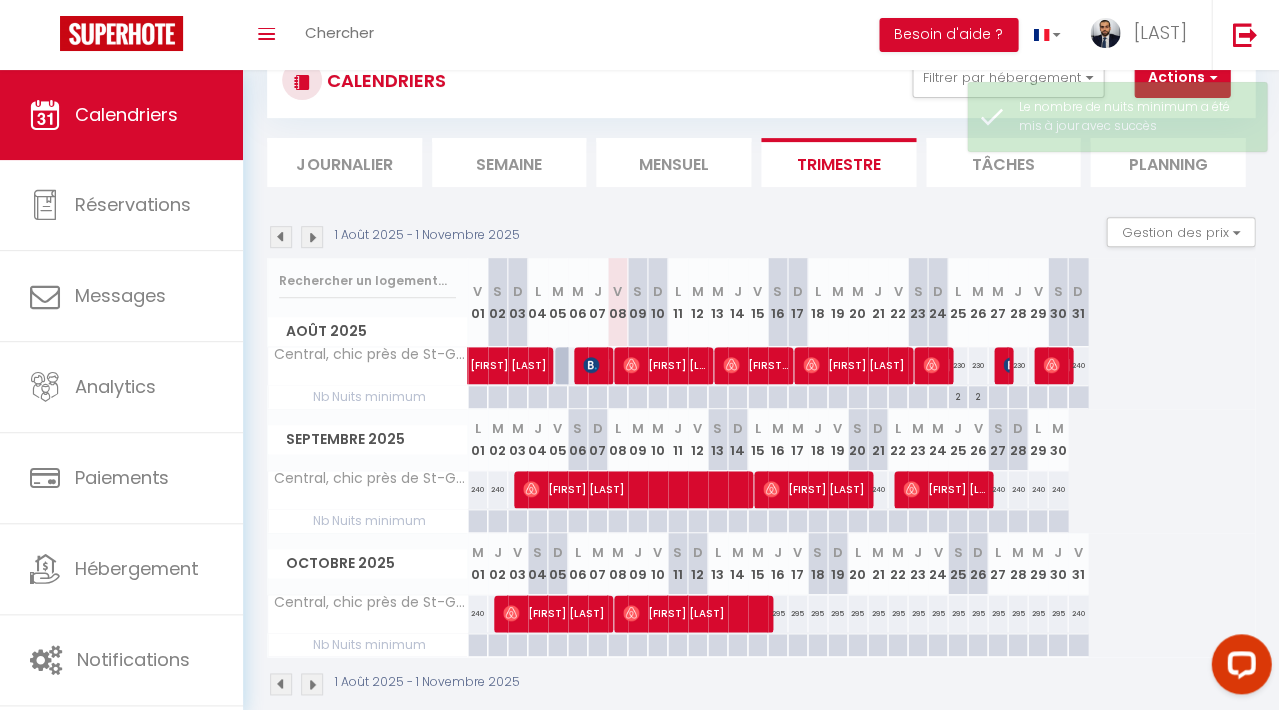 click at bounding box center (997, 521) 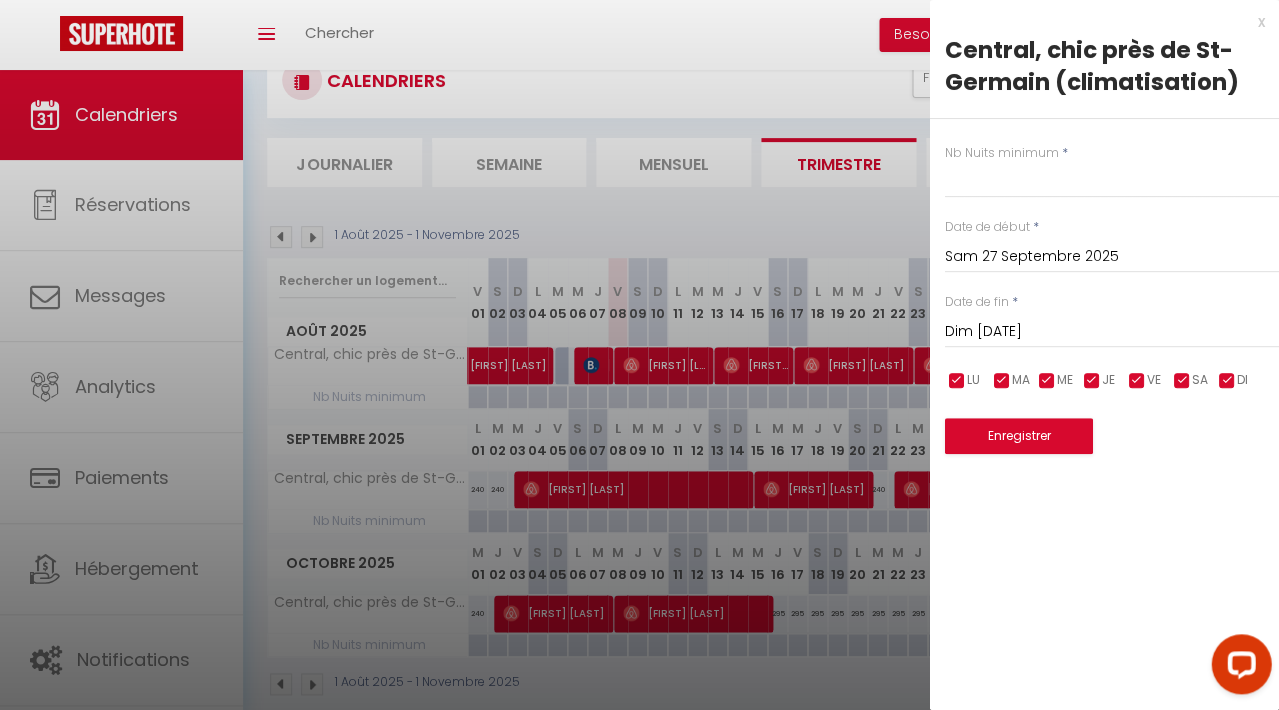 click on "Dim [DATE]" at bounding box center (1111, 332) 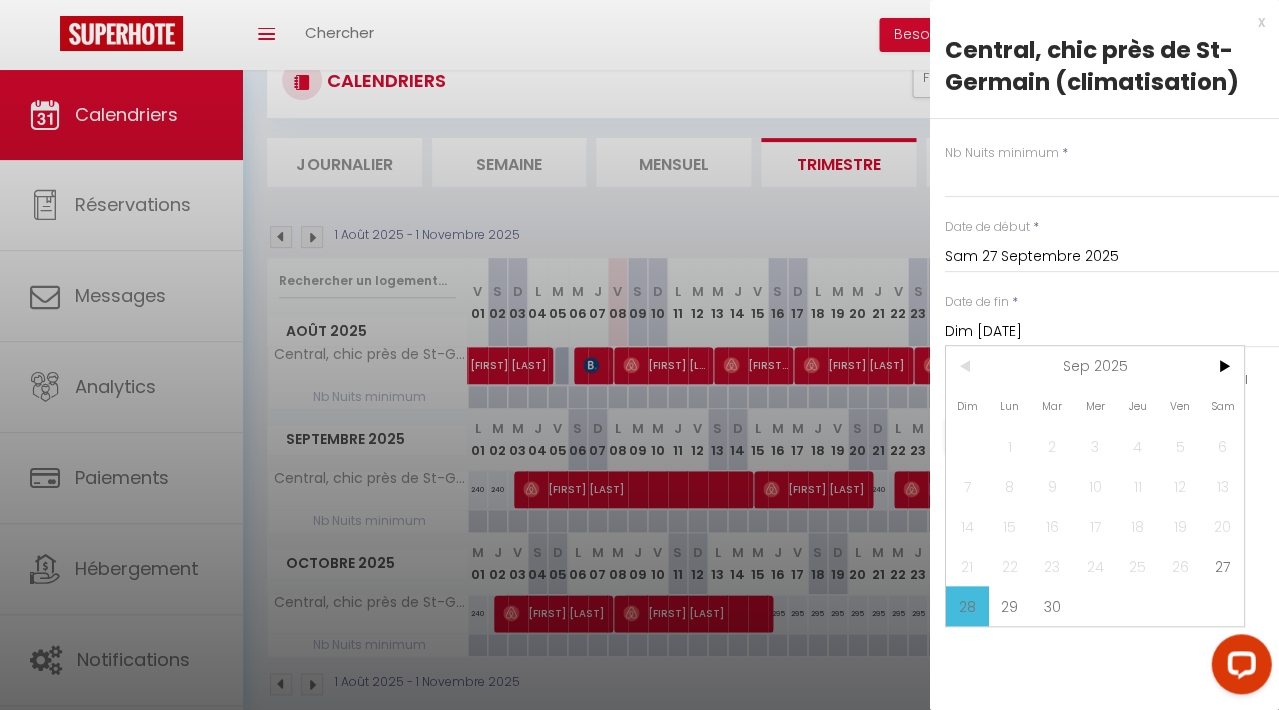 click on "x
Central, chic près de St-Germain (climatisation)
Nb Nuits minimum
*
Date de début
*     Sam [DATE]         <   Sep [YEAR]   >   Dim Lun Mar Mer Jeu Ven Sam   1 2 3 4 5 6 7 8 9 10 11 12 13 14 15 16 17 18 19 20 21 22 23 24 25 26 27 28 29 30     <   [YEAR]   >   Janvier Février Mars Avril Mai Juin Juillet Août Septembre Octobre Novembre Décembre     <   2020 - 2029   >   2020 2021 2022 2023 2024 2025 2026 2027 2028 2029
Date de fin
*     Dim [DATE]         <   Sep [YEAR]   >   Dim Lun Mar Mer Jeu Ven Sam   1 2 3 4 5 6 7 8 9 10 11 12 13 14 15 16 17 18 19 20 21 22 23 24 25 26 27 28 29 30     <   [YEAR]   >   Janvier Février Mars Avril Mai Juin Juillet Août Septembre Octobre Novembre Décembre     <   2020 - 2029   >   2020 2021 2022 2023 2024 2025 2026 2027 2028 2029     LU   MA   ME   JE   VE   SA   DI
Enregistrer" at bounding box center [1104, 242] 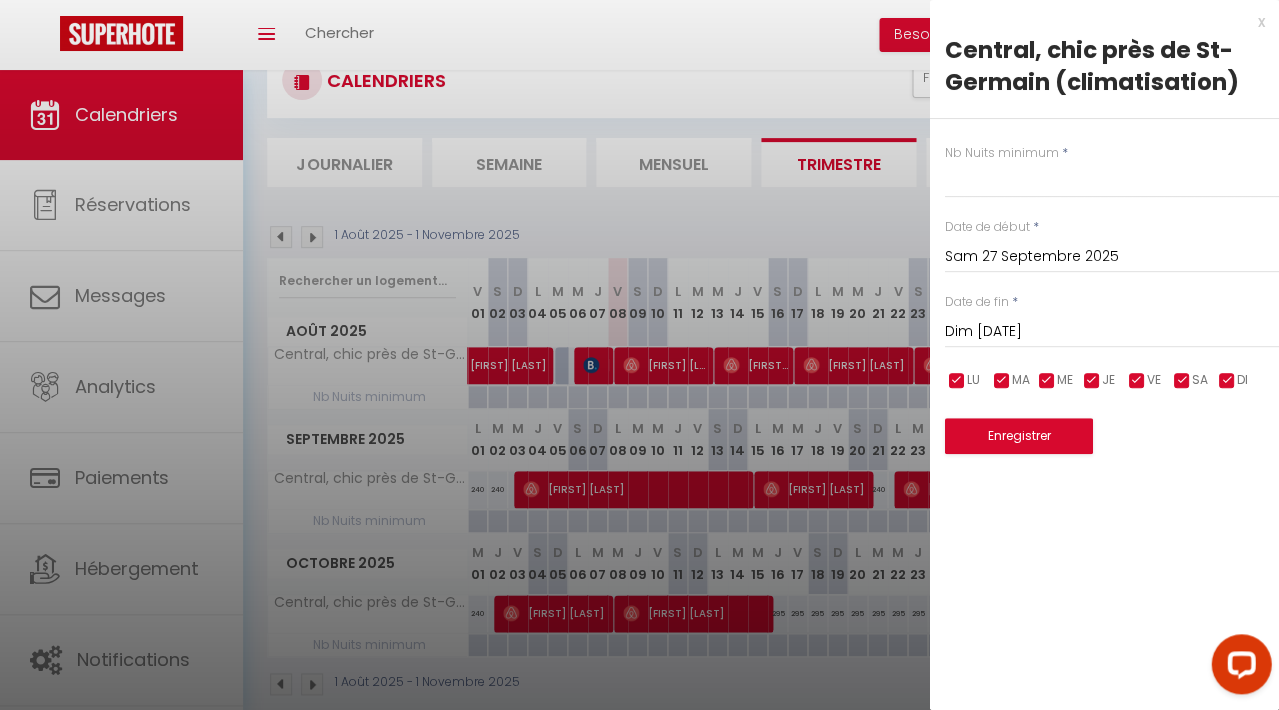click on "x" at bounding box center (1096, 22) 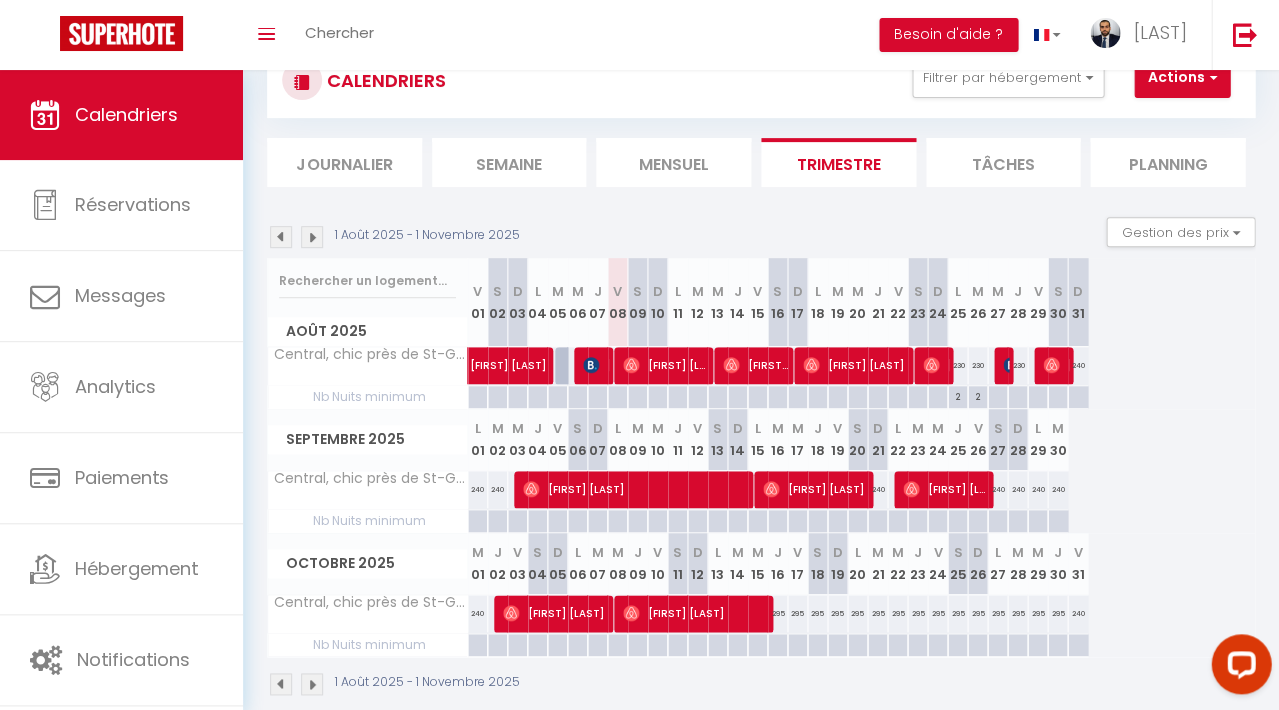 click on "240" at bounding box center (998, 489) 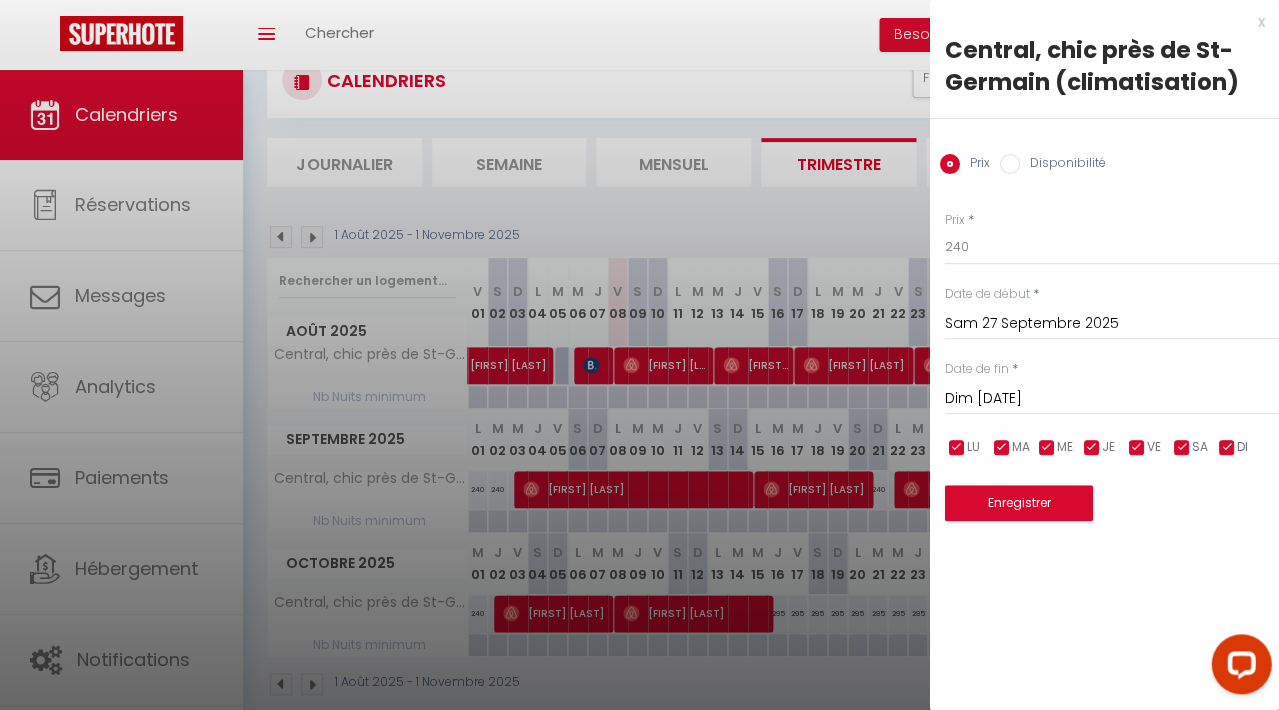 click on "Dim [DATE]" at bounding box center [1111, 399] 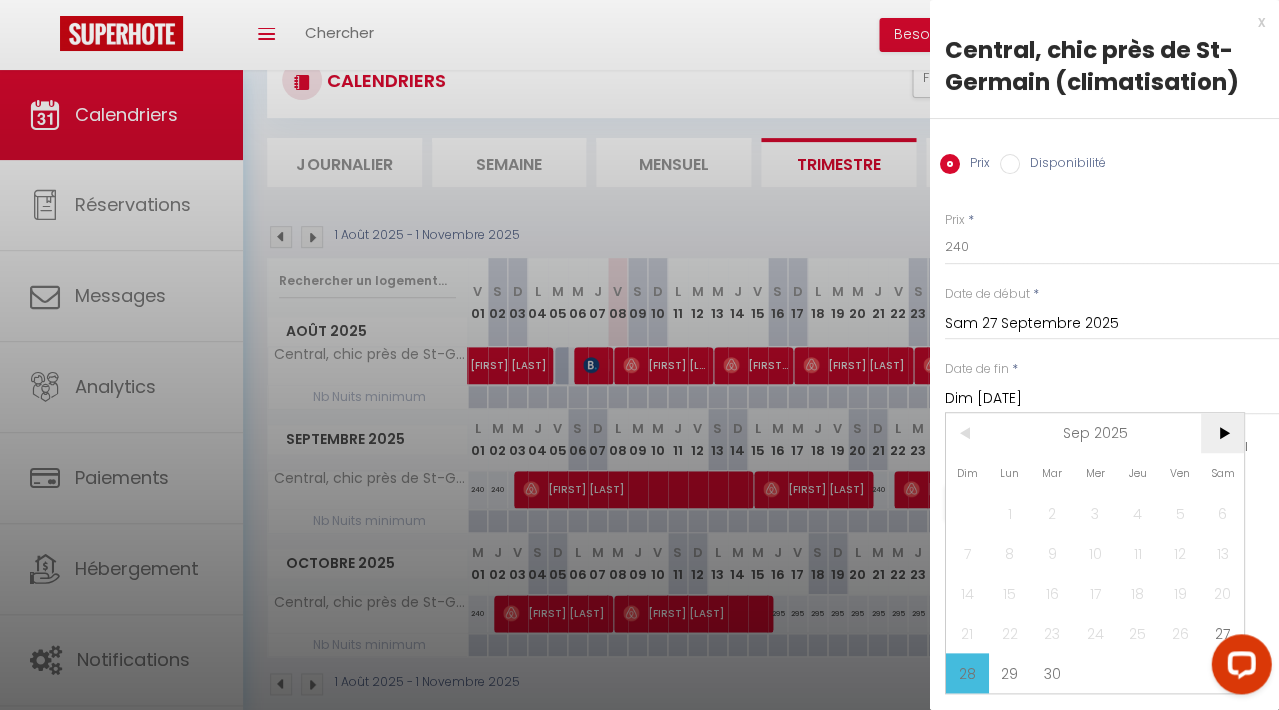 click on ">" at bounding box center (1221, 433) 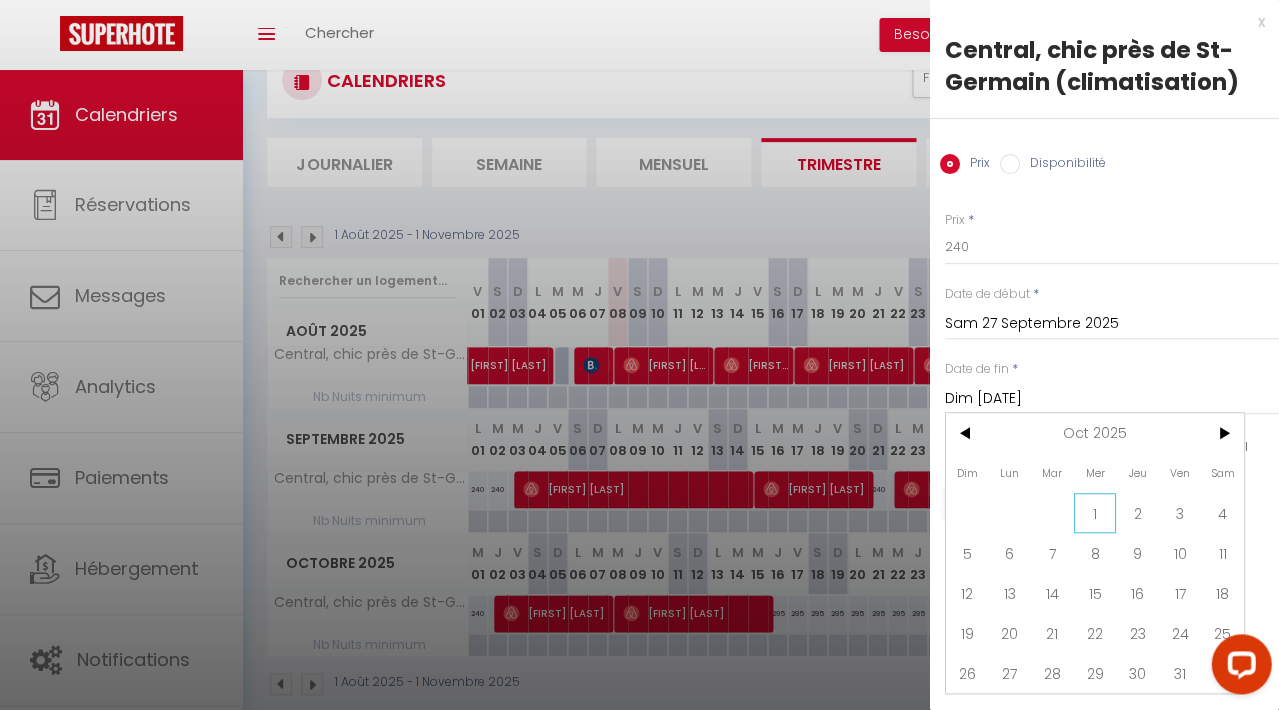 click on "1" at bounding box center (1094, 513) 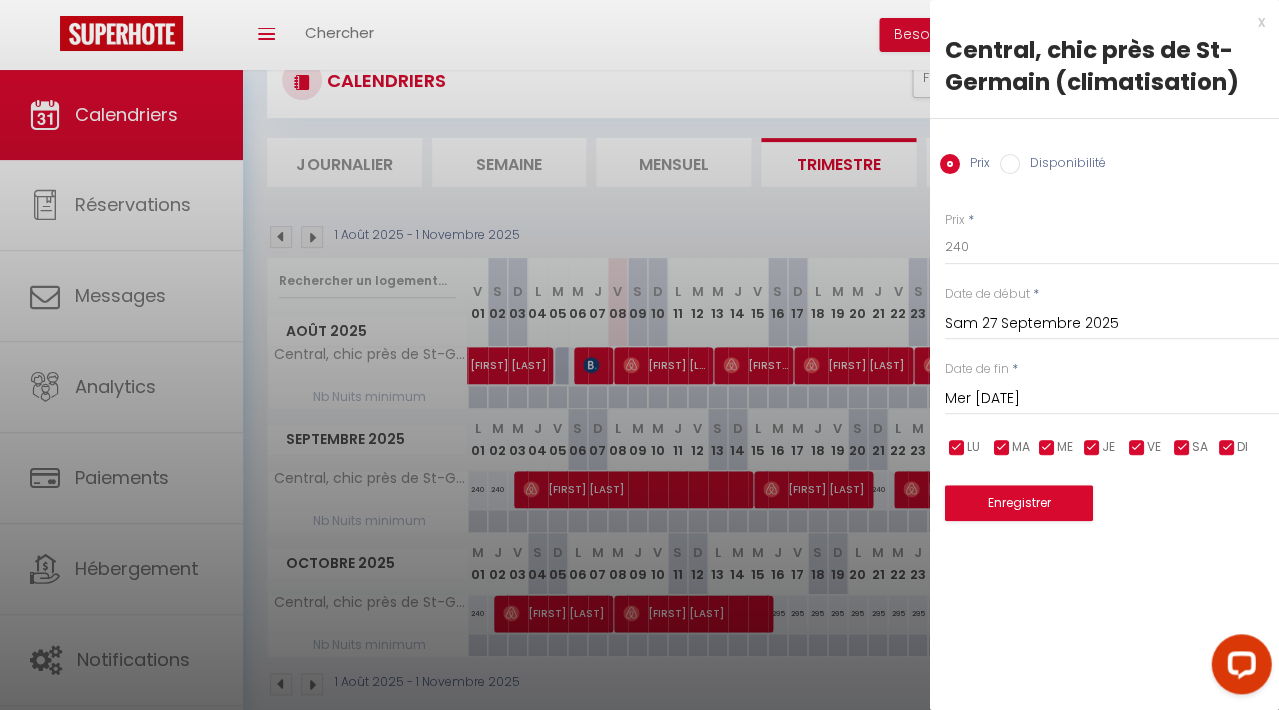 click on "Disponibilité" at bounding box center [1062, 165] 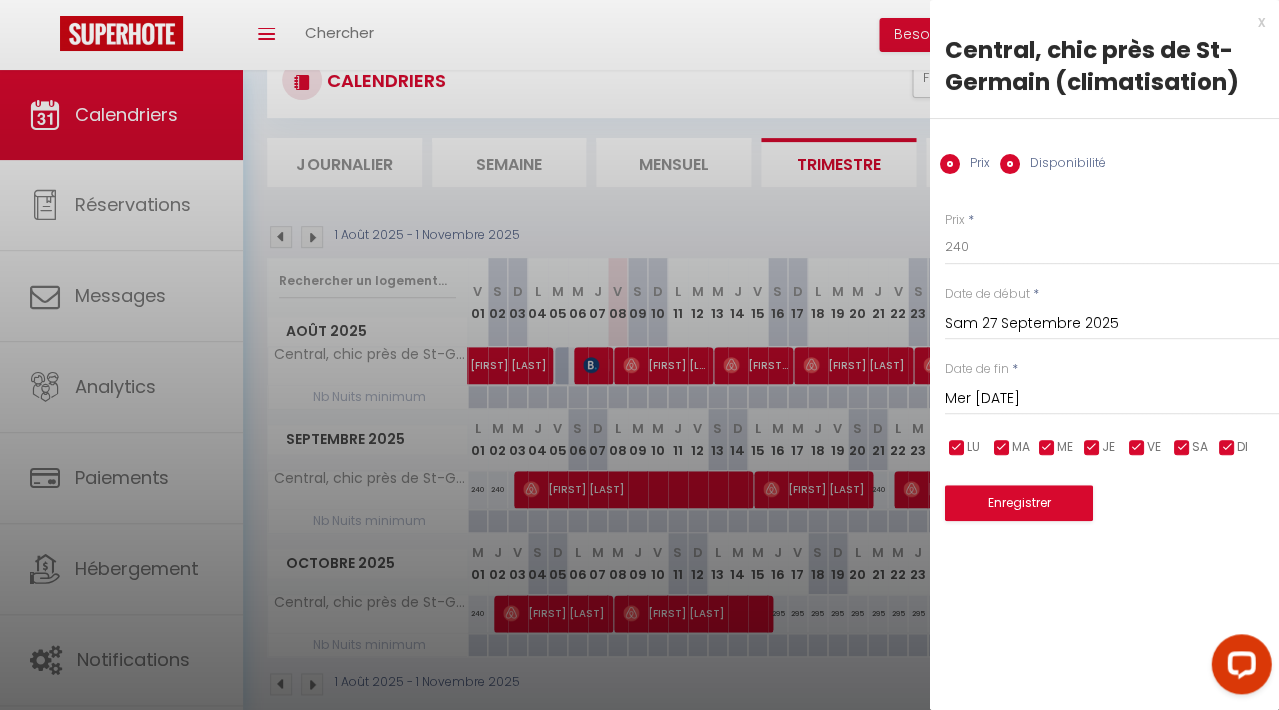 radio on "false" 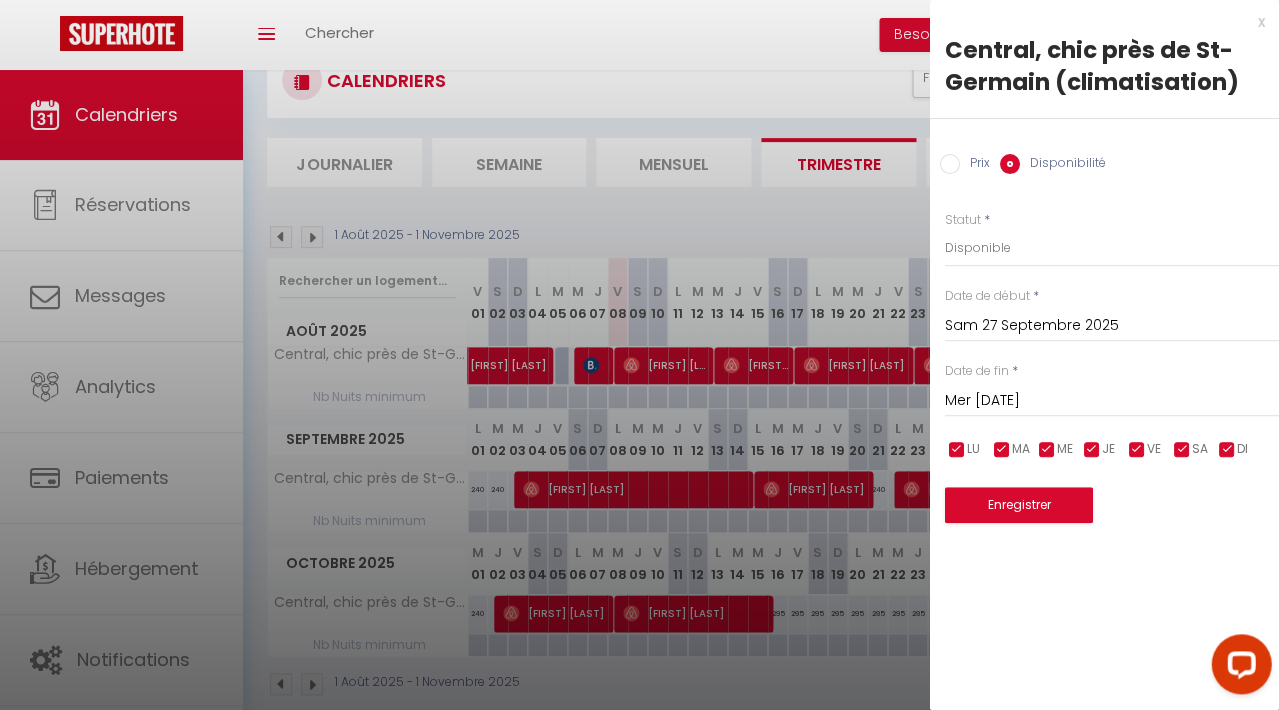 click on "x" at bounding box center (1096, 22) 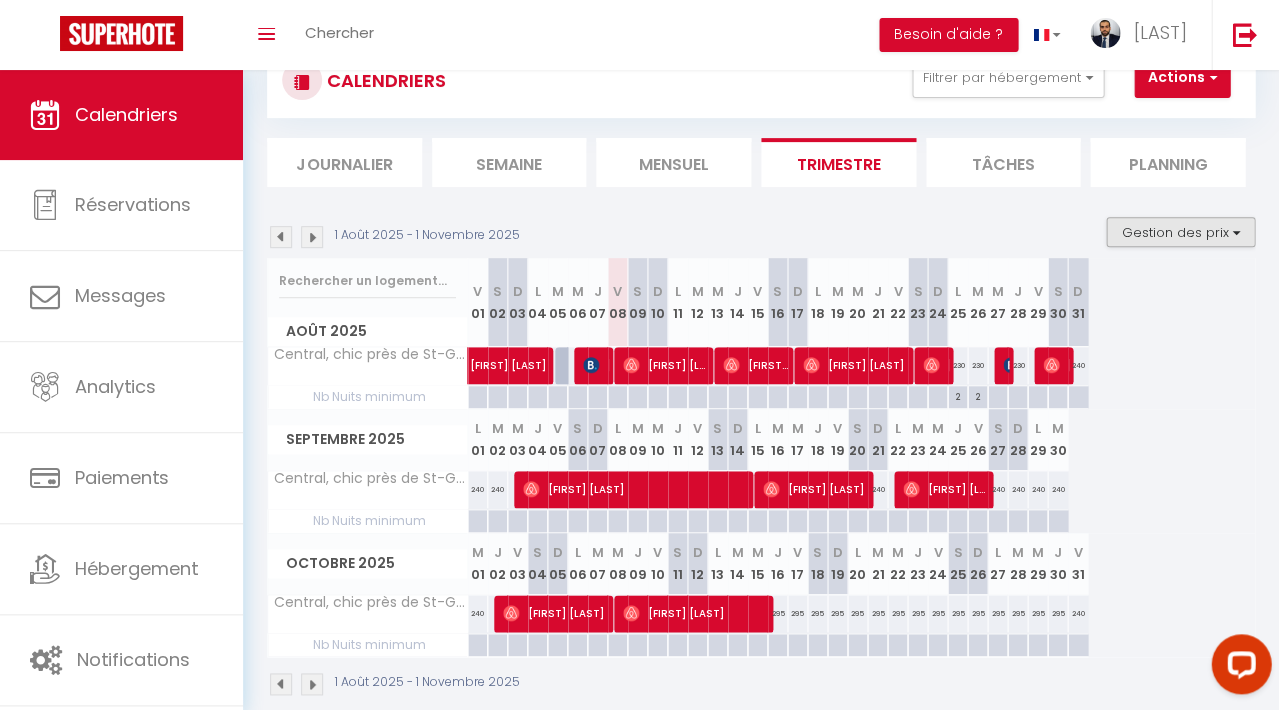 click on "Gestion des prix" at bounding box center [1180, 232] 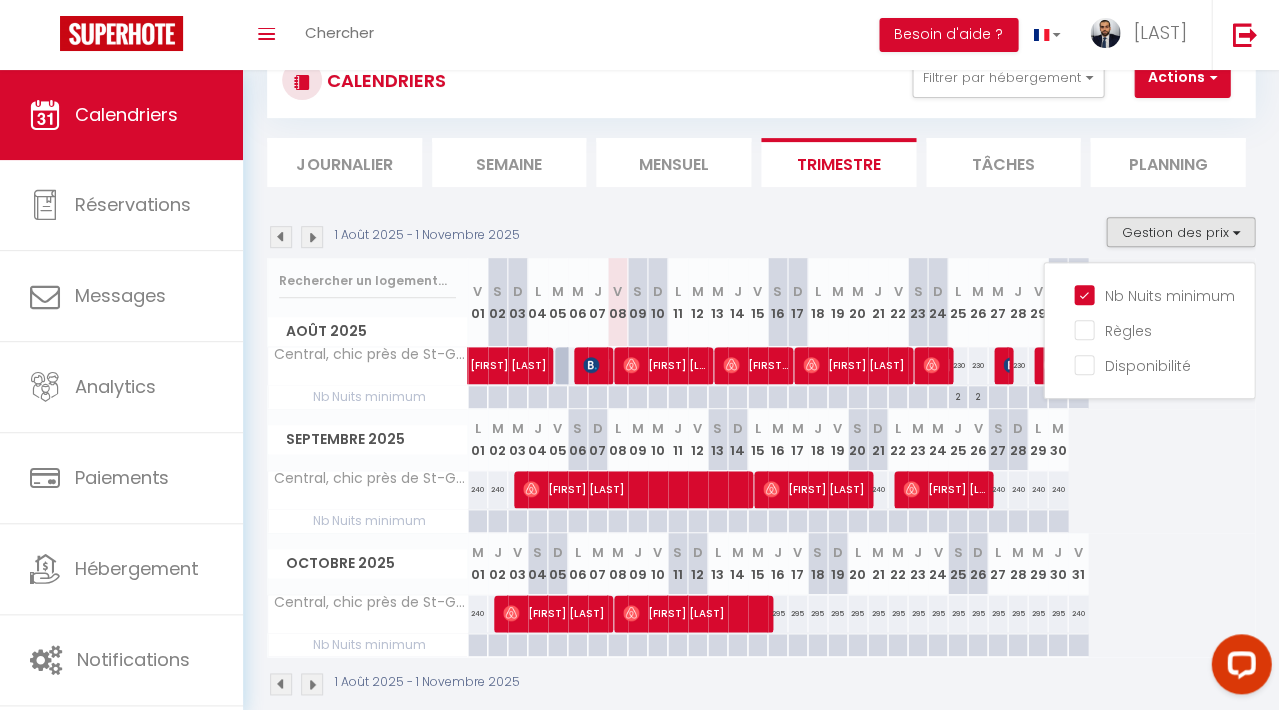 click on "[MONTH] [YEAR]
M
01
J
02
V
03
S
04
D
05
L
06
M
07
M
08
J
09
V
10
S
11
D
12
L
13
M
14
M
15
J   V   S   D   L   M   M   J   V" at bounding box center (761, 595) 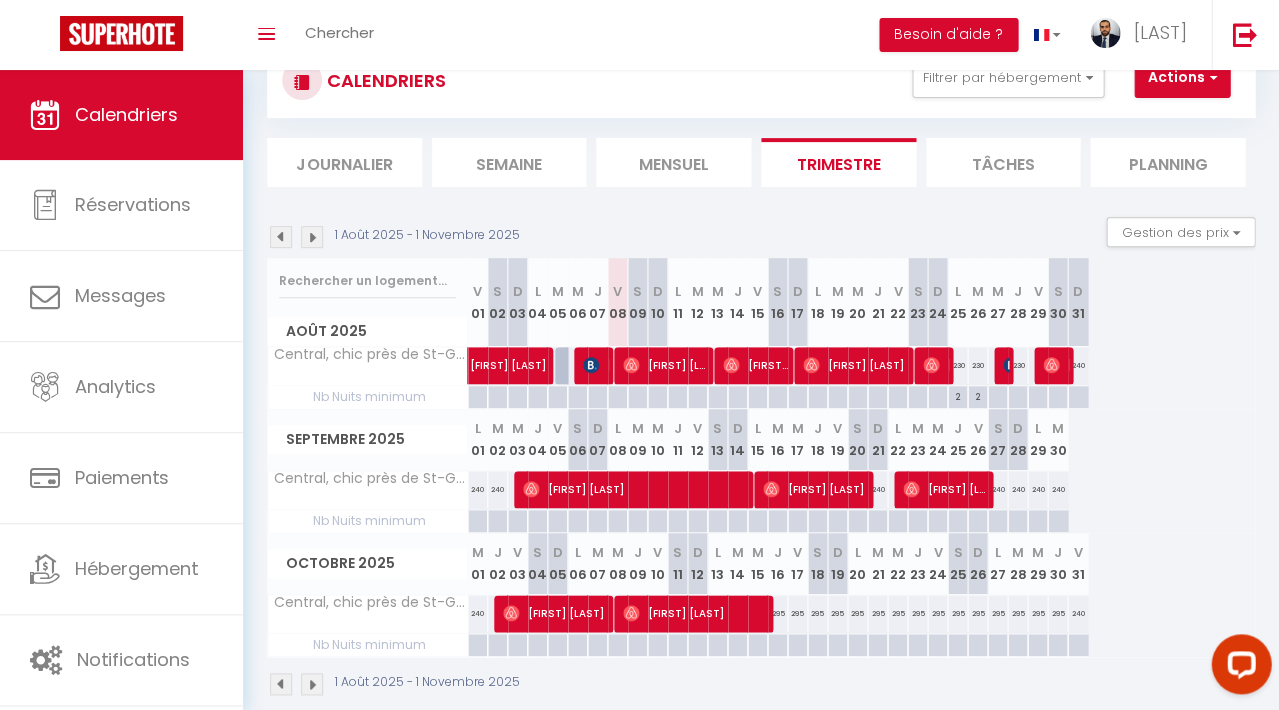 click at bounding box center [997, 521] 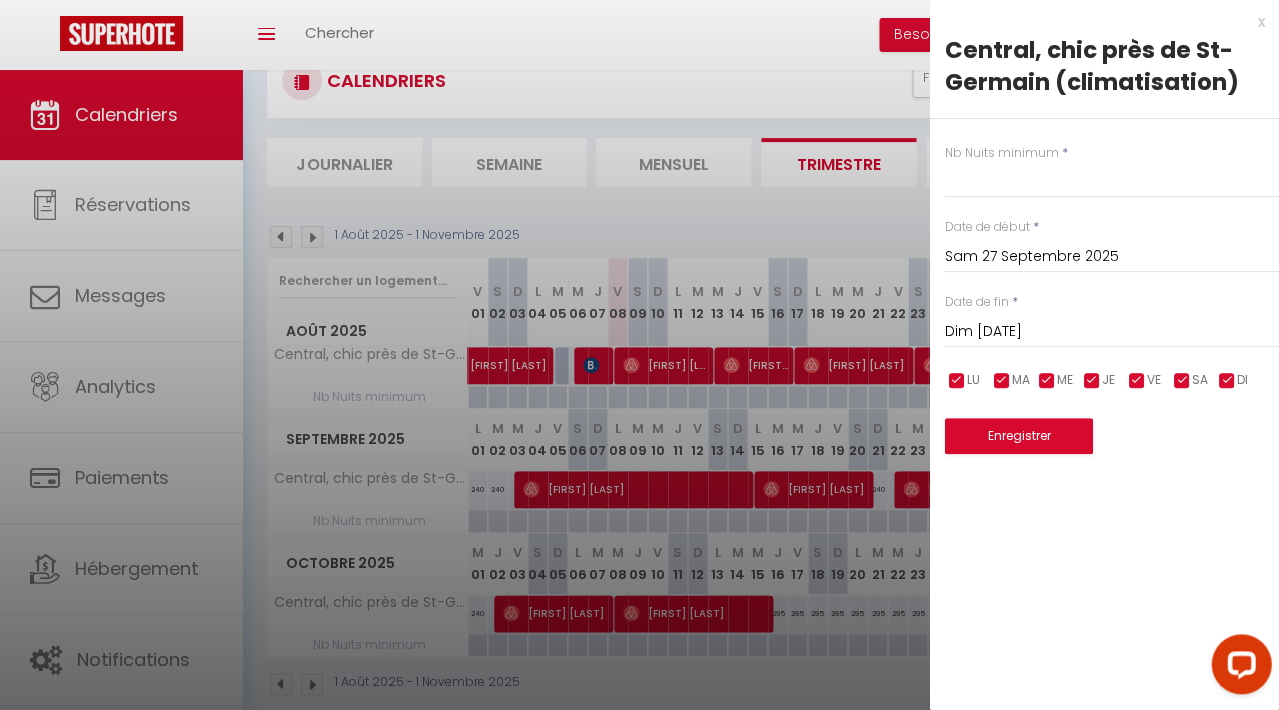 click on "Dim [DATE]" at bounding box center [1111, 332] 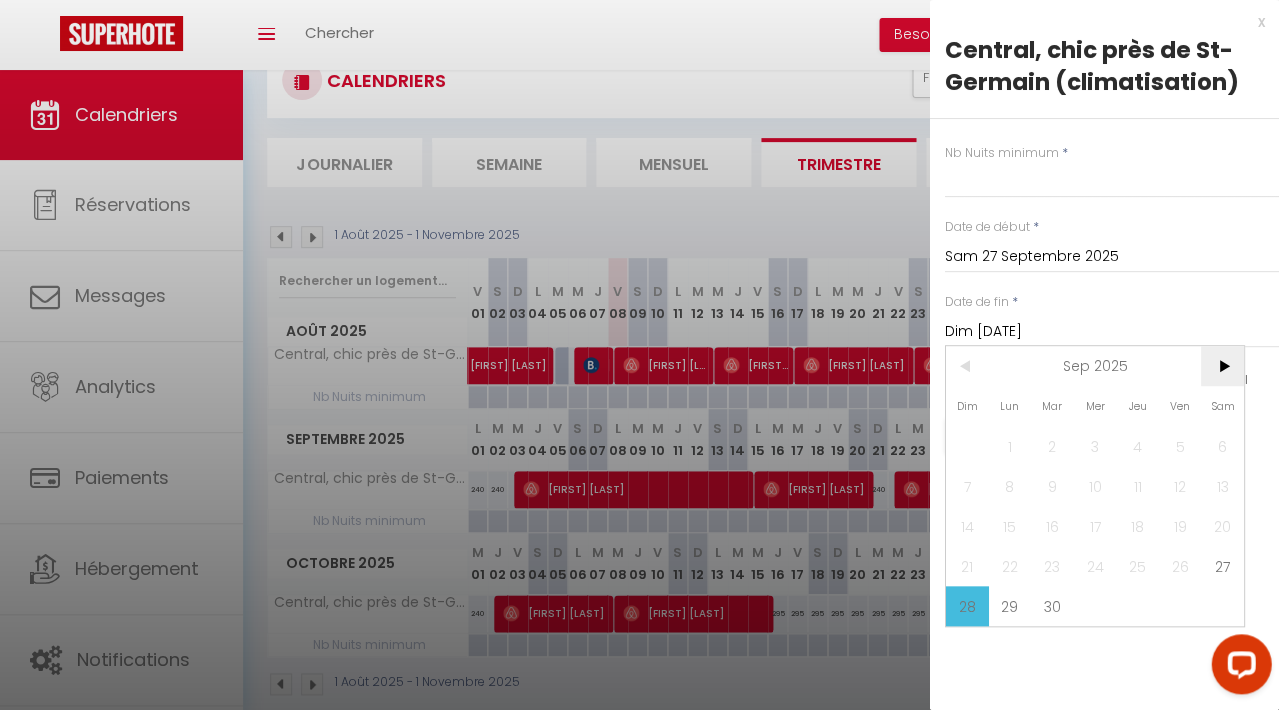 click on ">" at bounding box center (1221, 366) 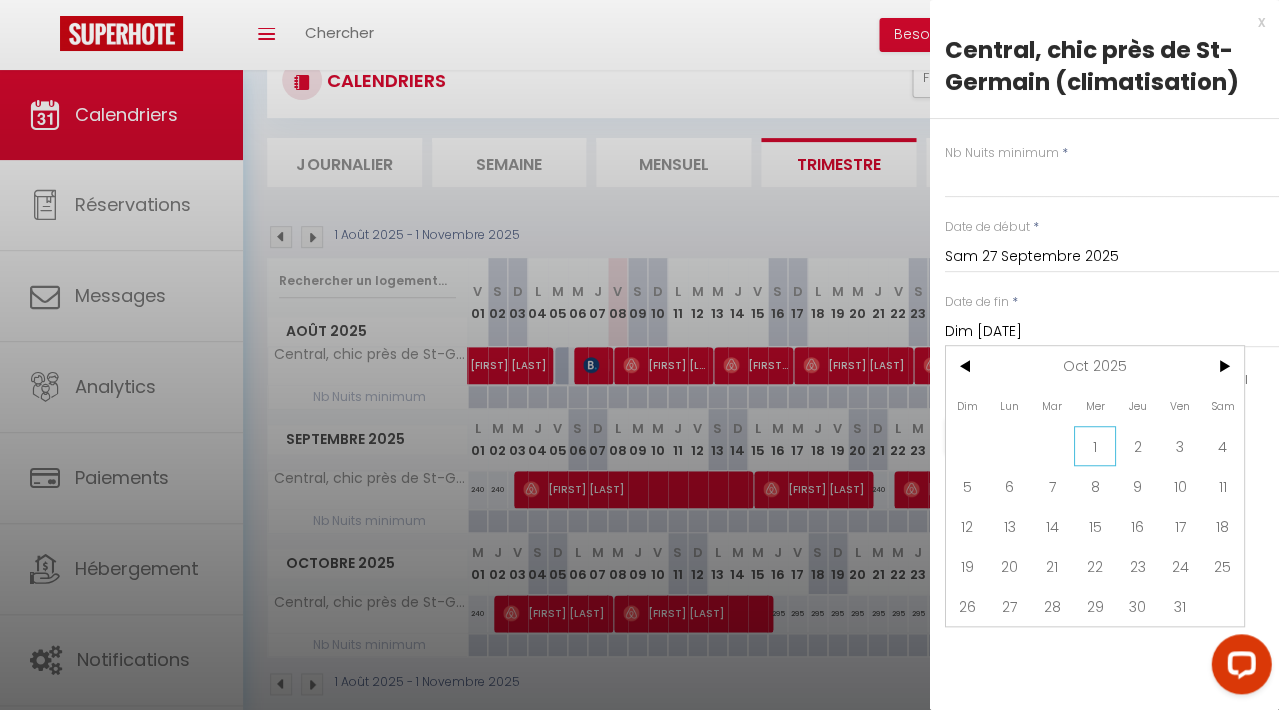 click on "1" at bounding box center [1094, 446] 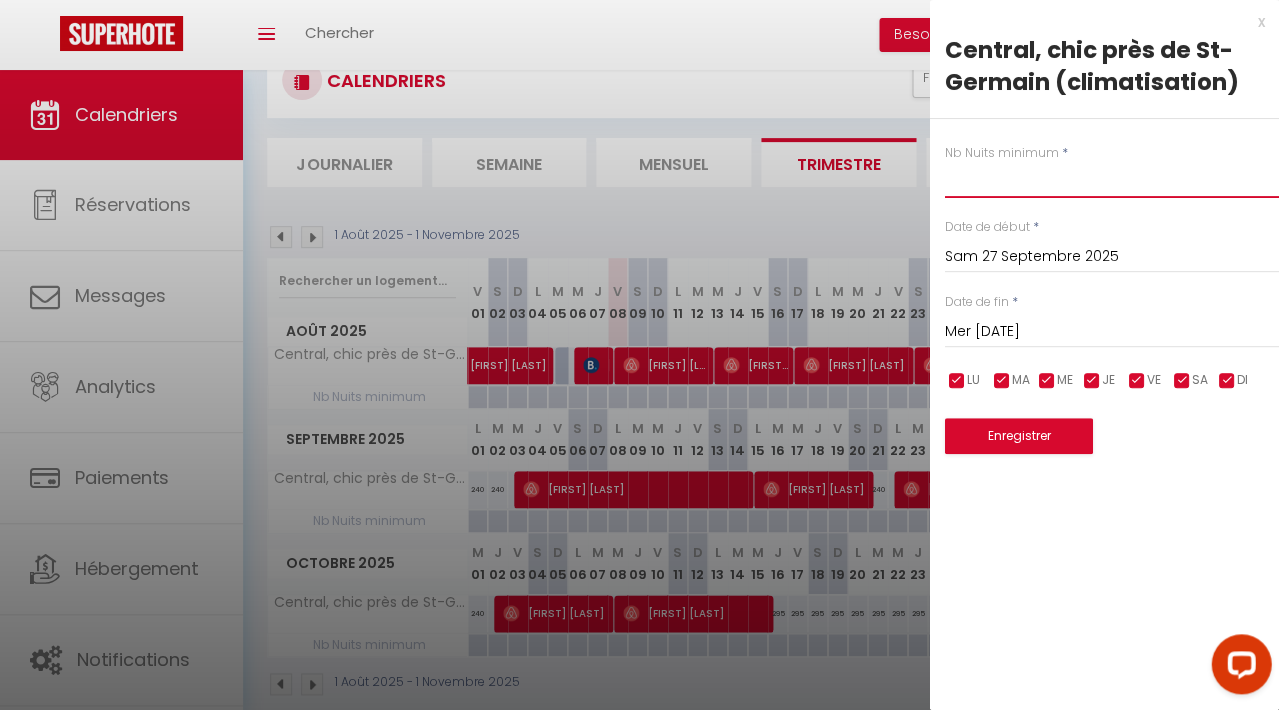 click at bounding box center [1111, 180] 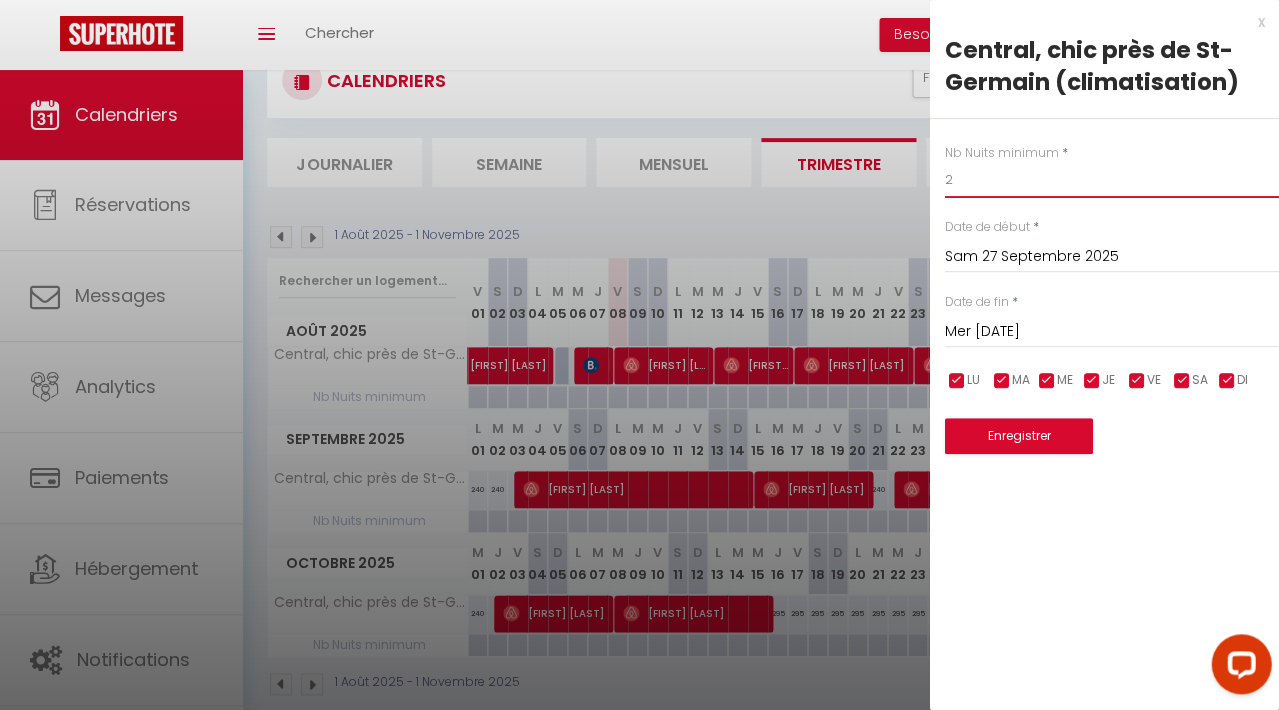 type on "2" 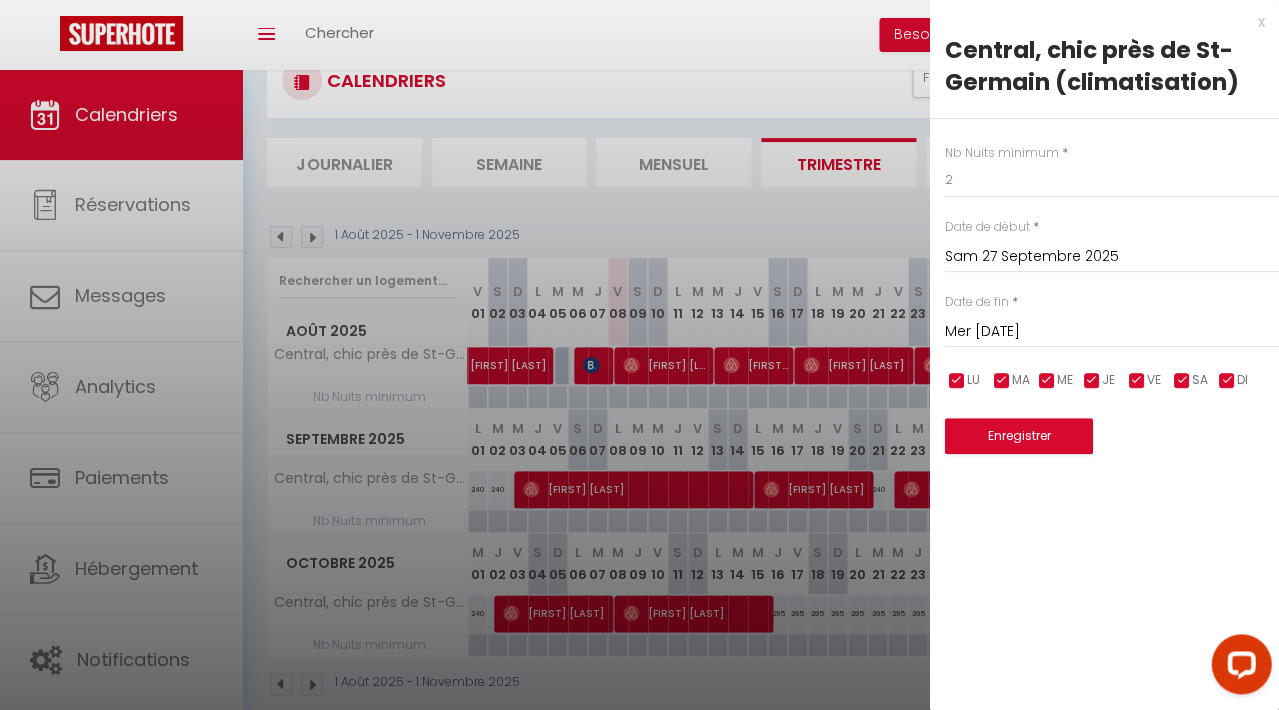 click on "Enregistrer" at bounding box center [1018, 436] 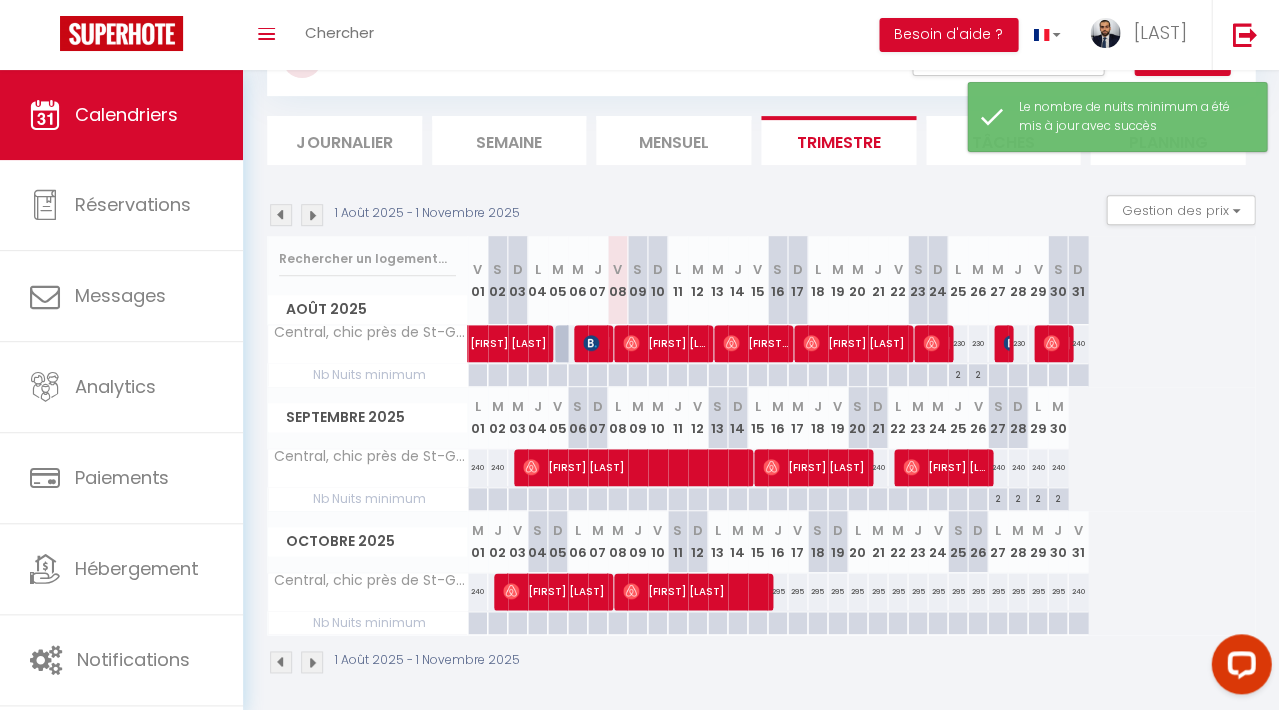 scroll, scrollTop: 91, scrollLeft: 0, axis: vertical 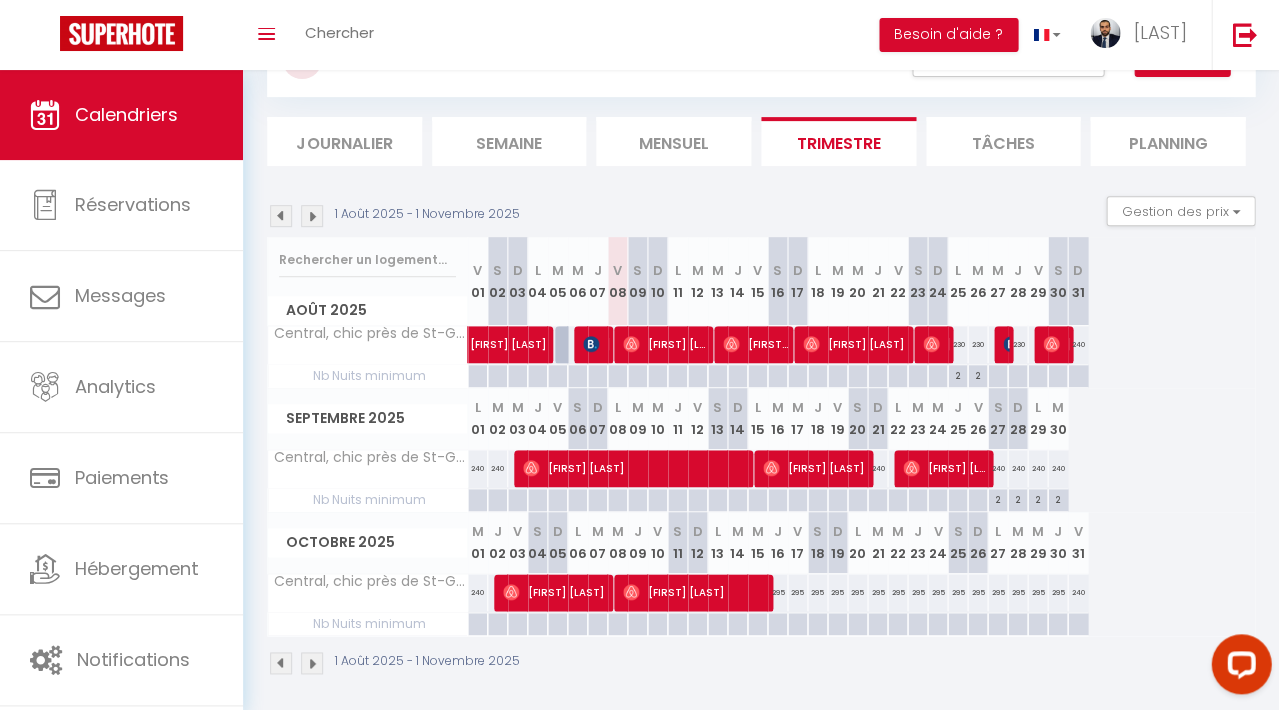click at bounding box center (777, 624) 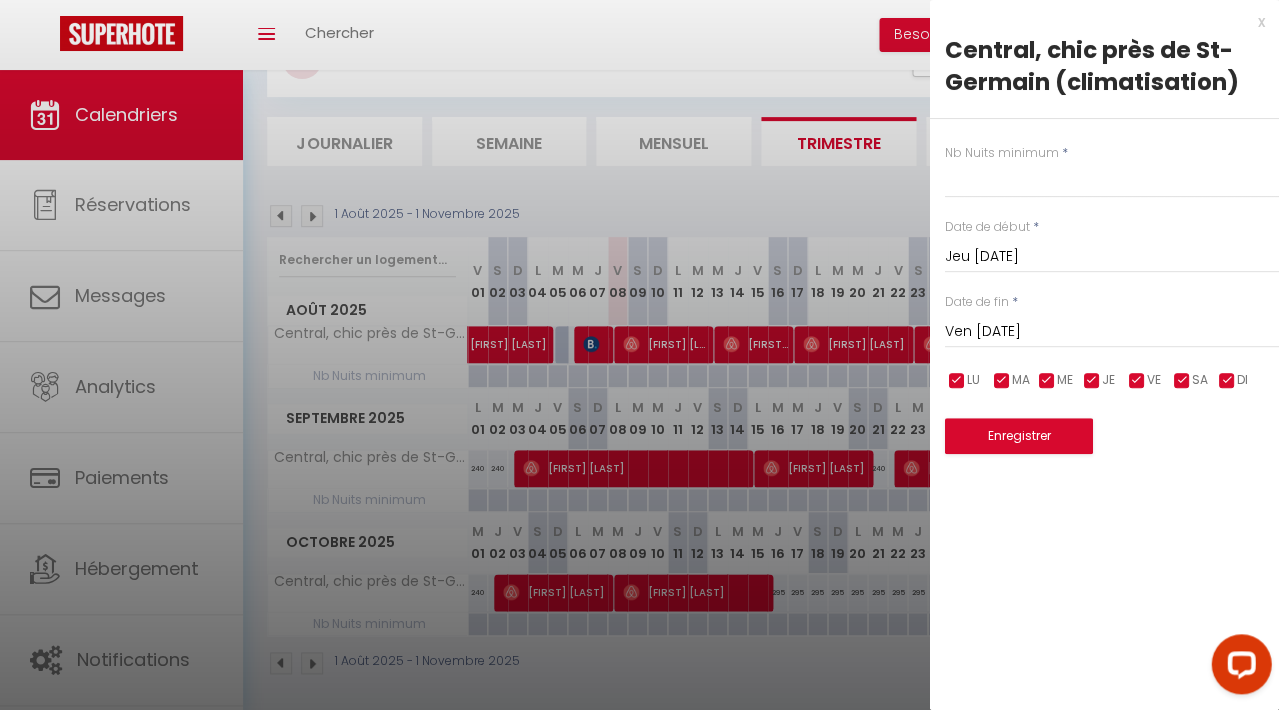 click on "Ven [DATE]" at bounding box center (1111, 332) 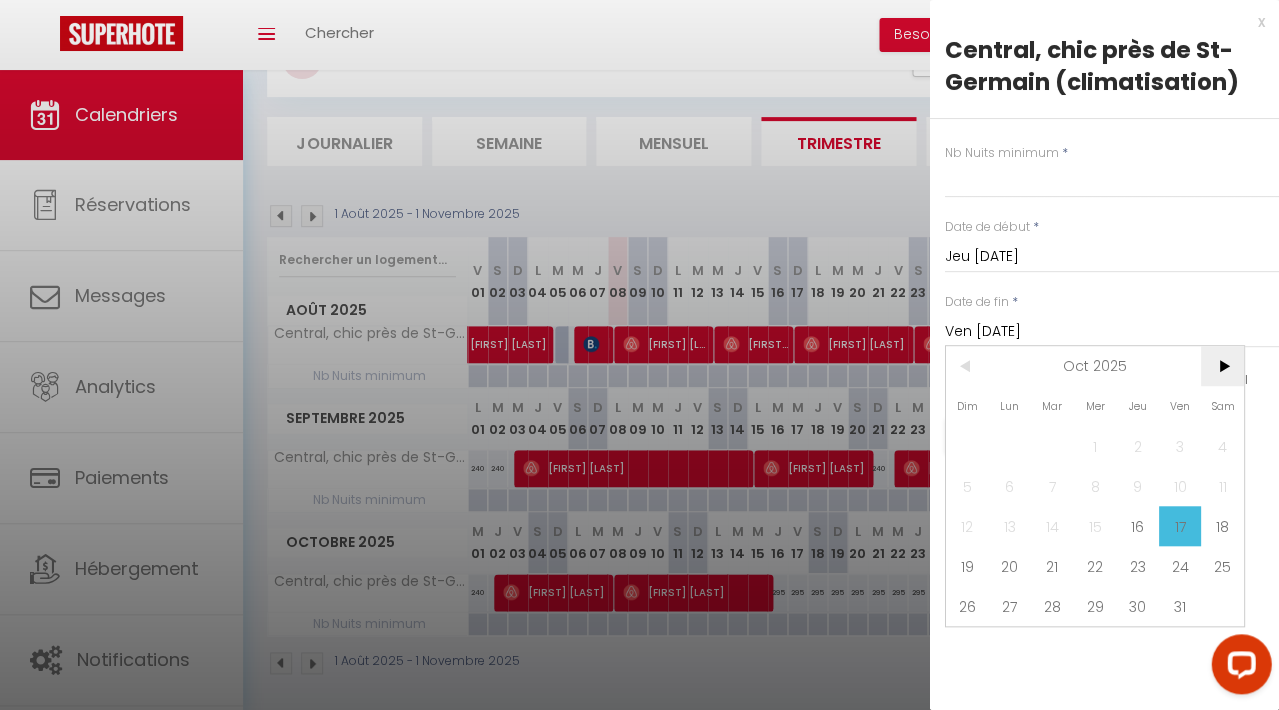 click on ">" at bounding box center (1221, 366) 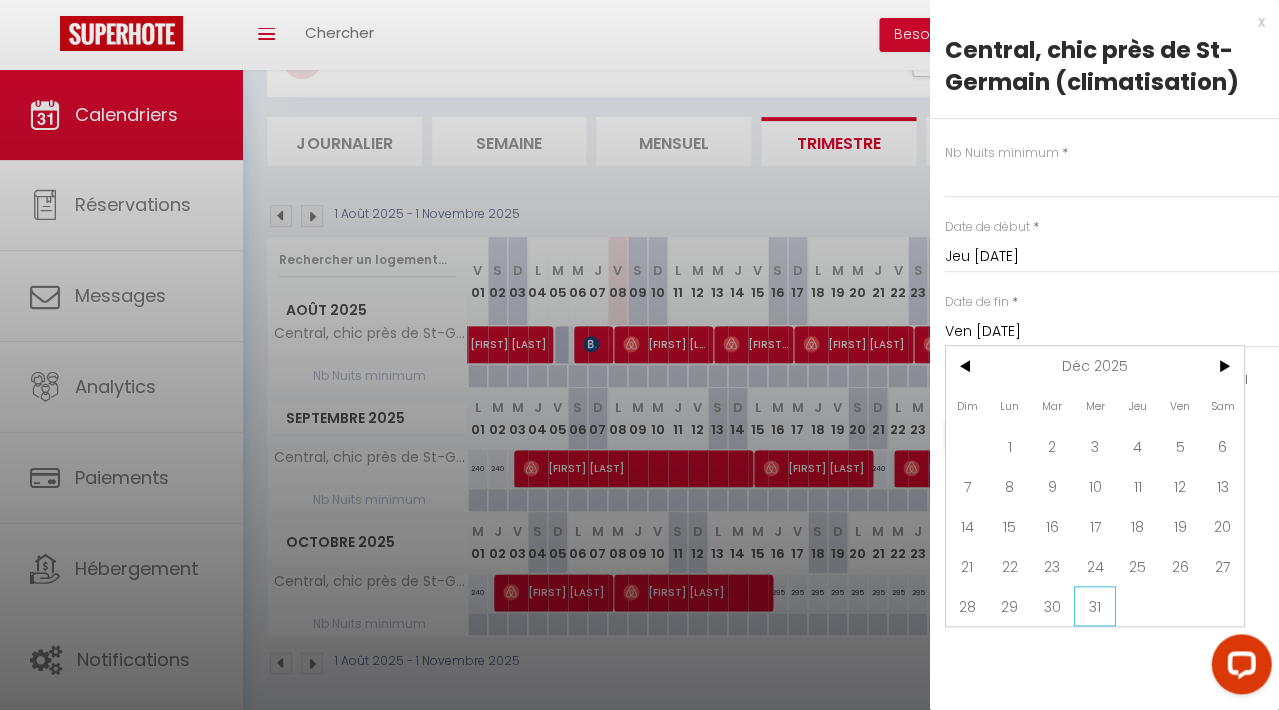 click on "31" at bounding box center (1094, 606) 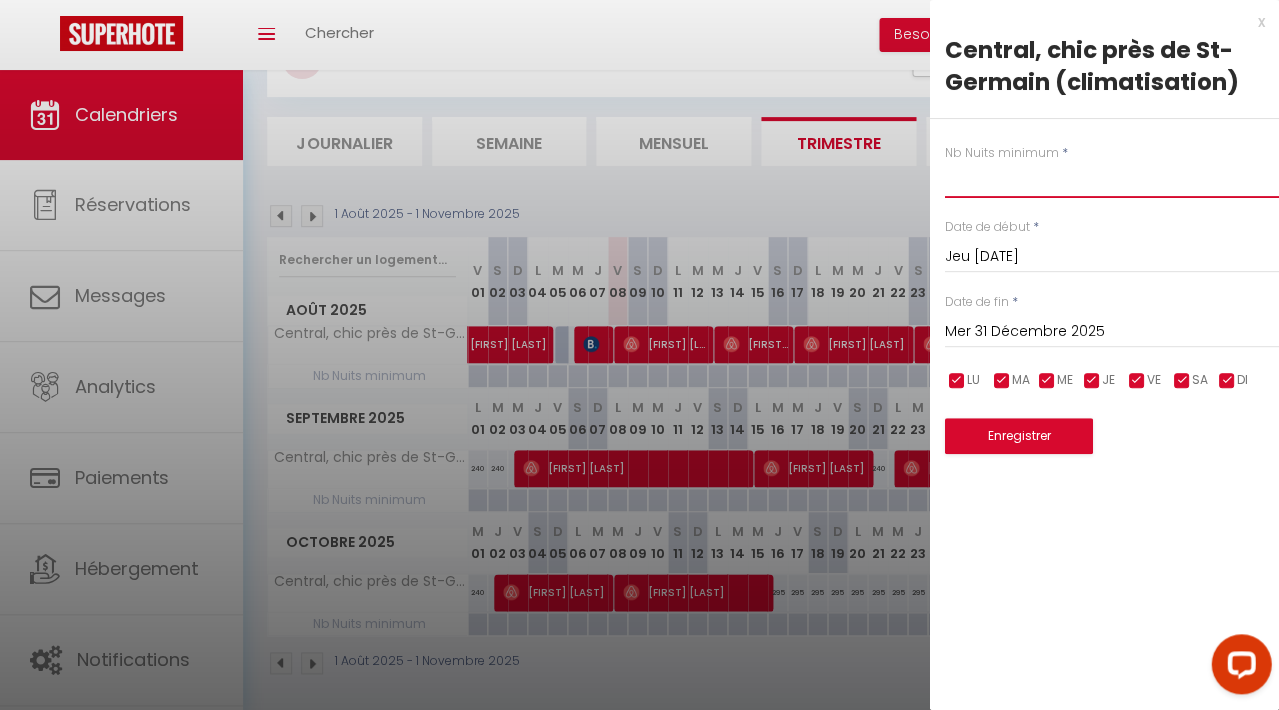 click at bounding box center [1111, 180] 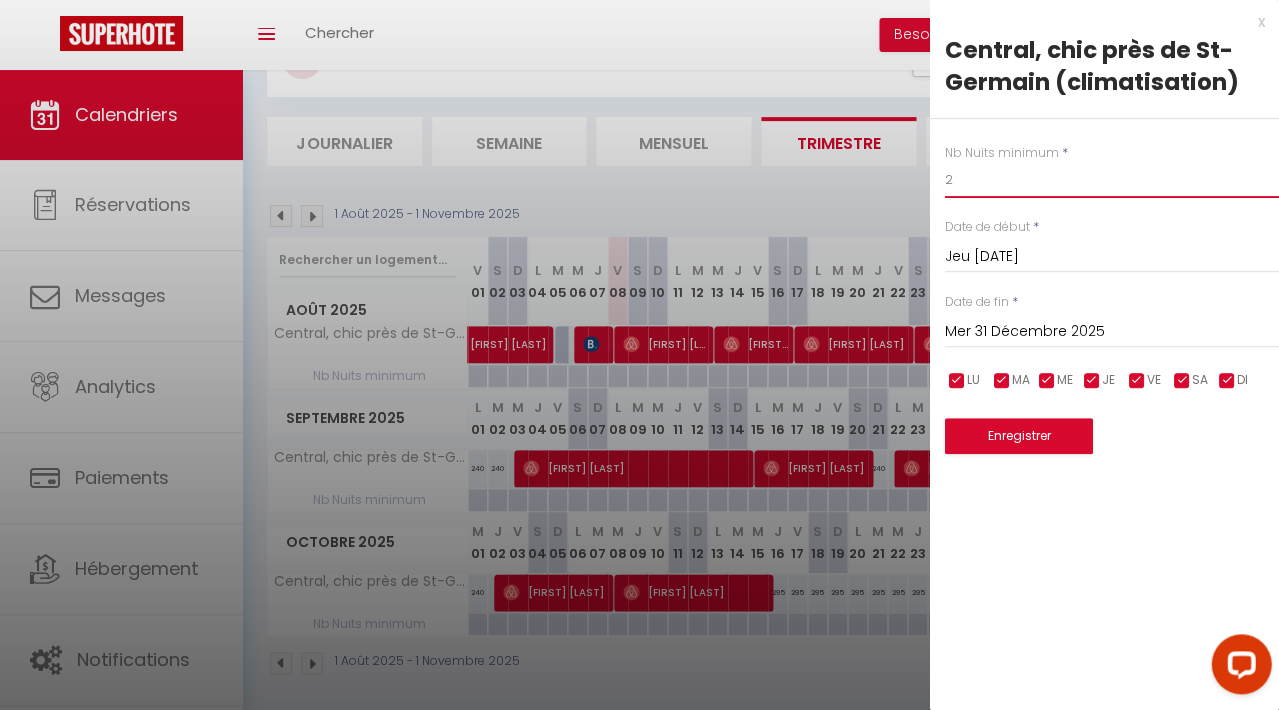 type on "2" 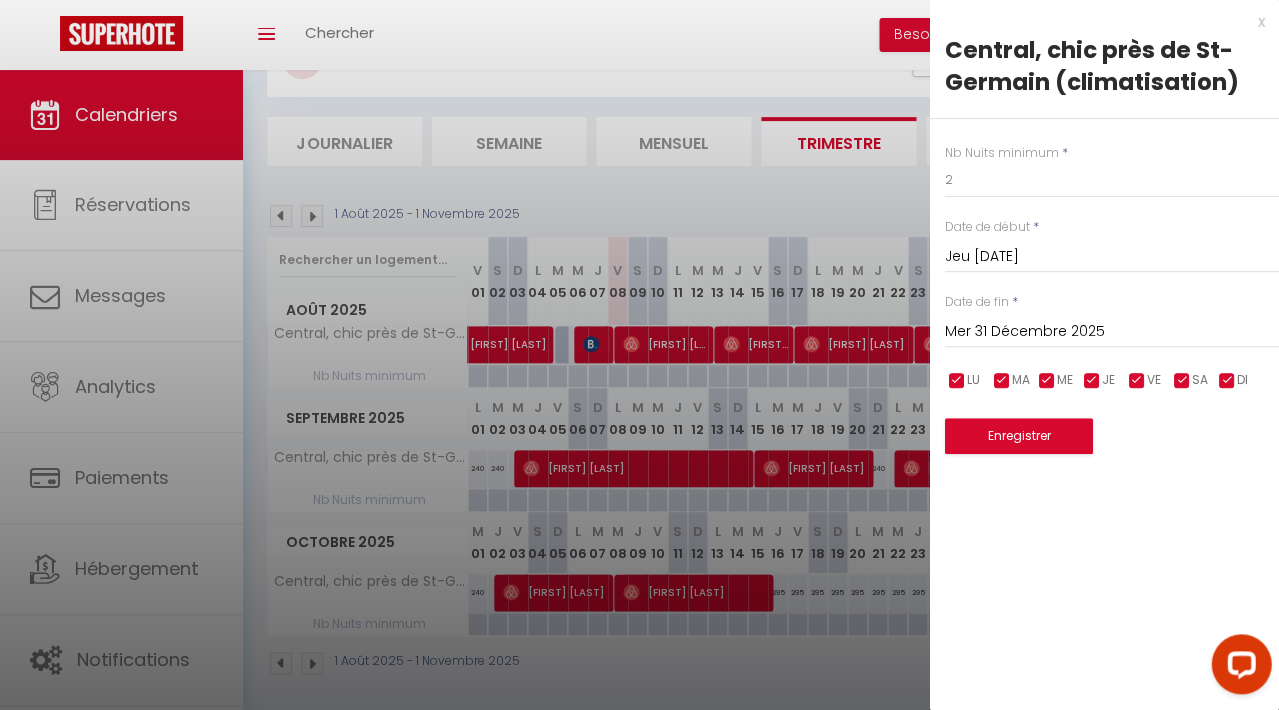 click on "Enregistrer" at bounding box center (1018, 436) 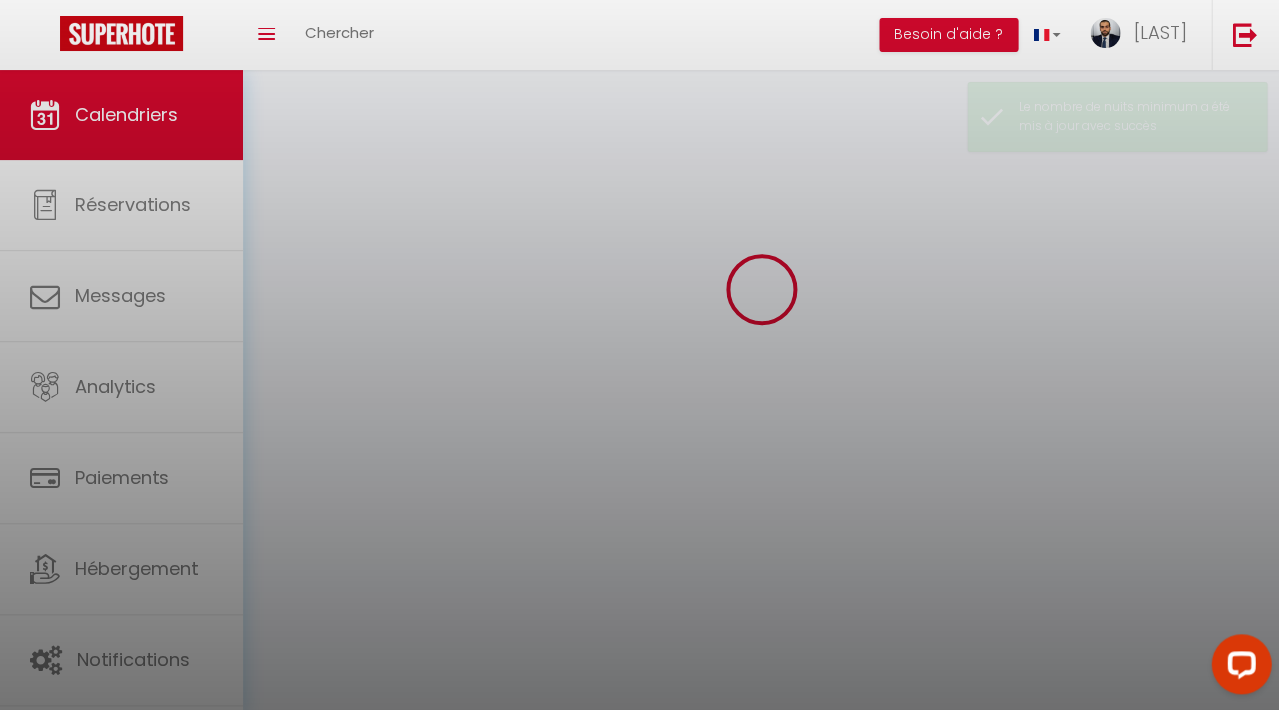 scroll, scrollTop: 70, scrollLeft: 0, axis: vertical 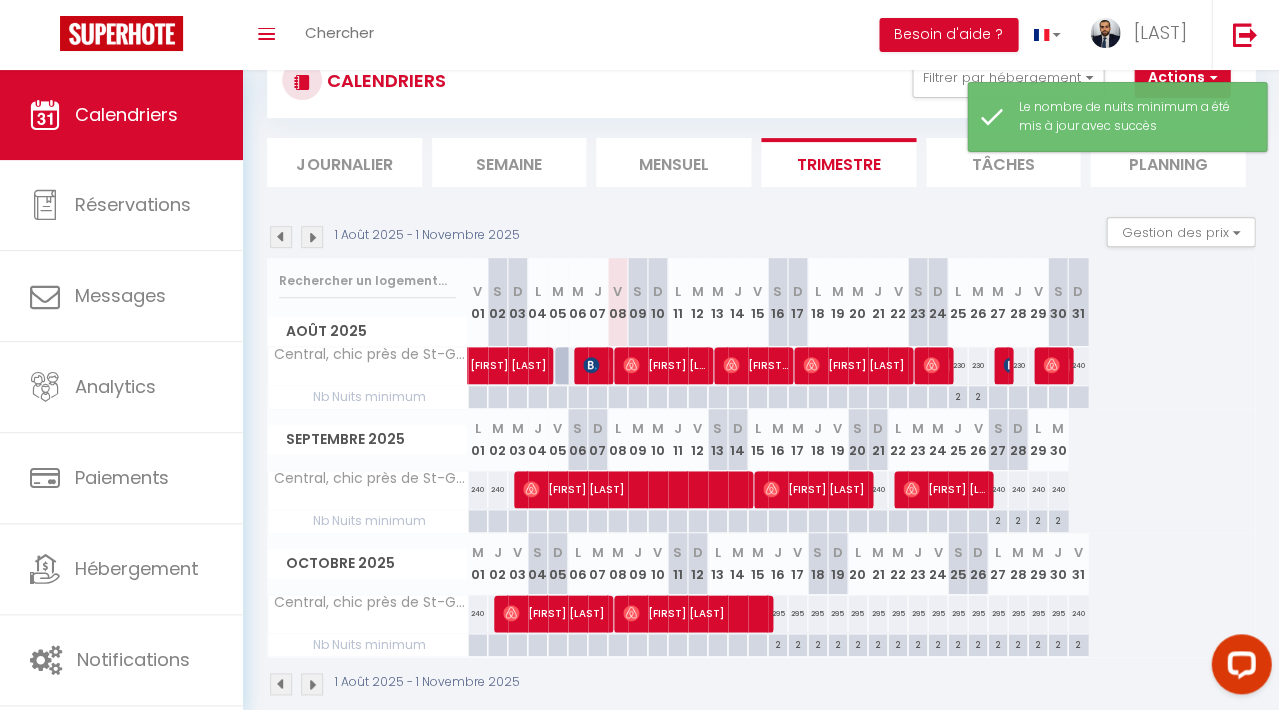 click at bounding box center [312, 237] 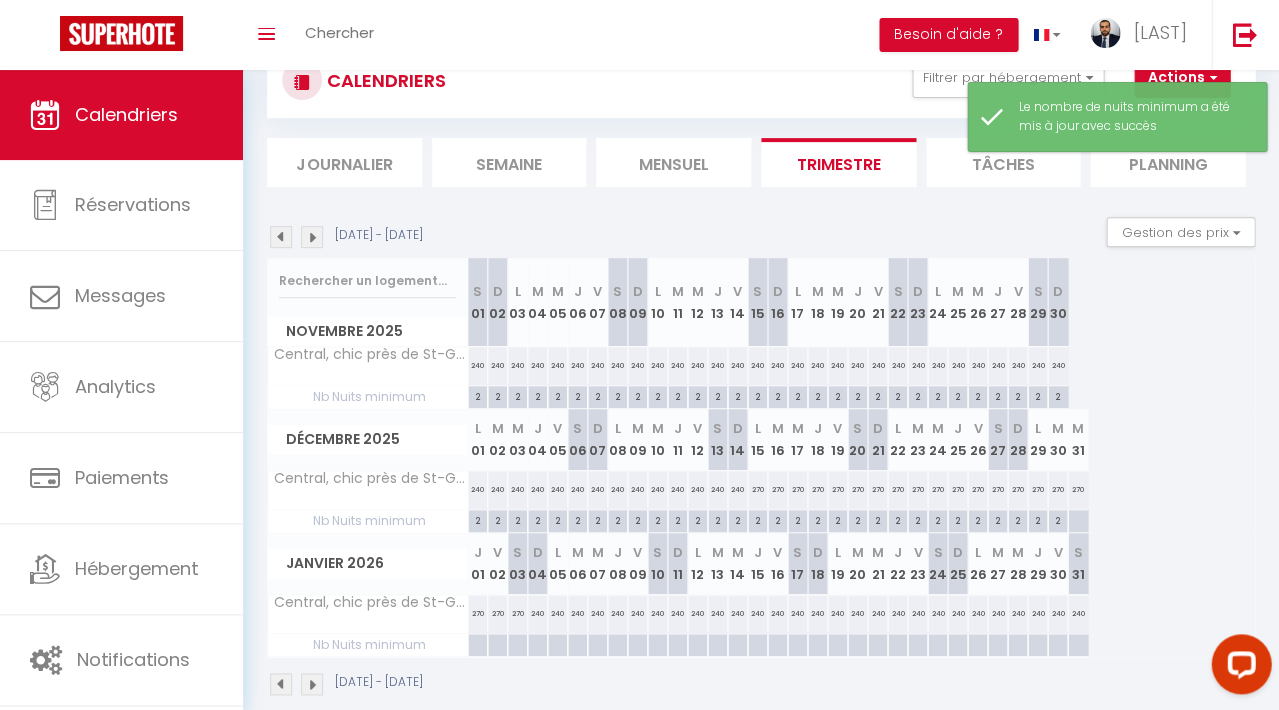 click at bounding box center (281, 237) 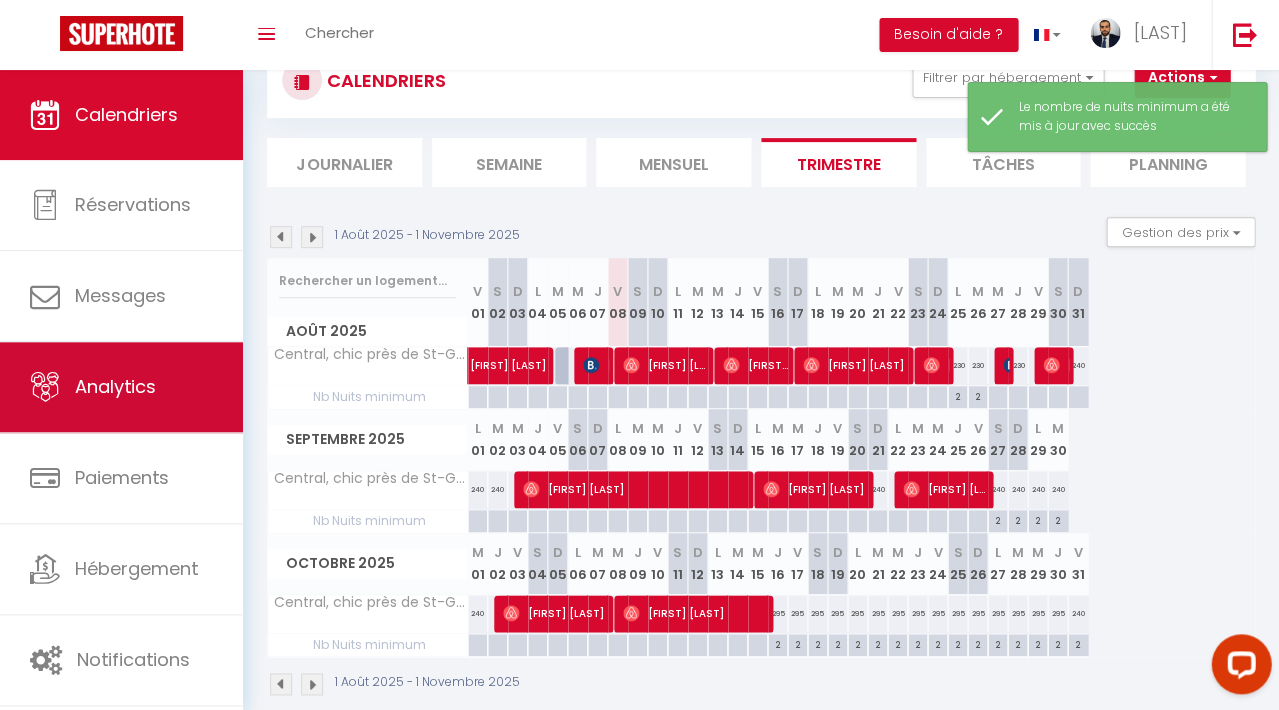 click on "Analytics" at bounding box center (121, 387) 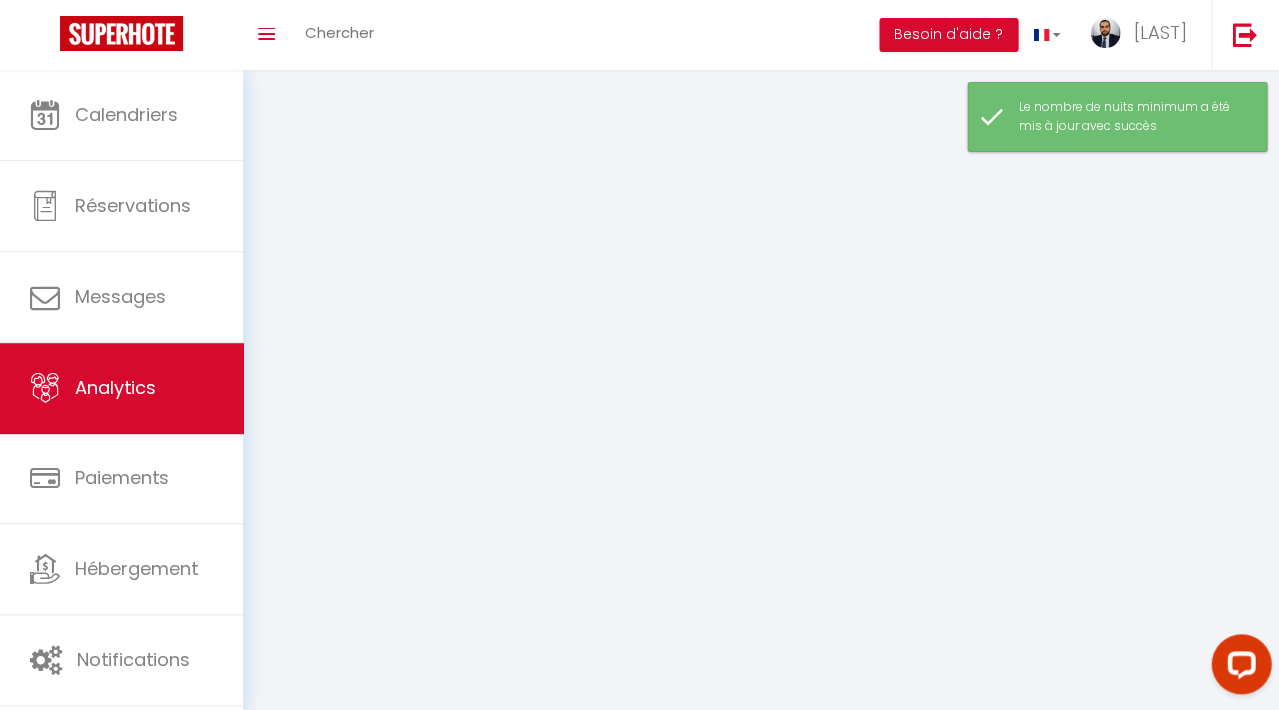 scroll, scrollTop: 0, scrollLeft: 0, axis: both 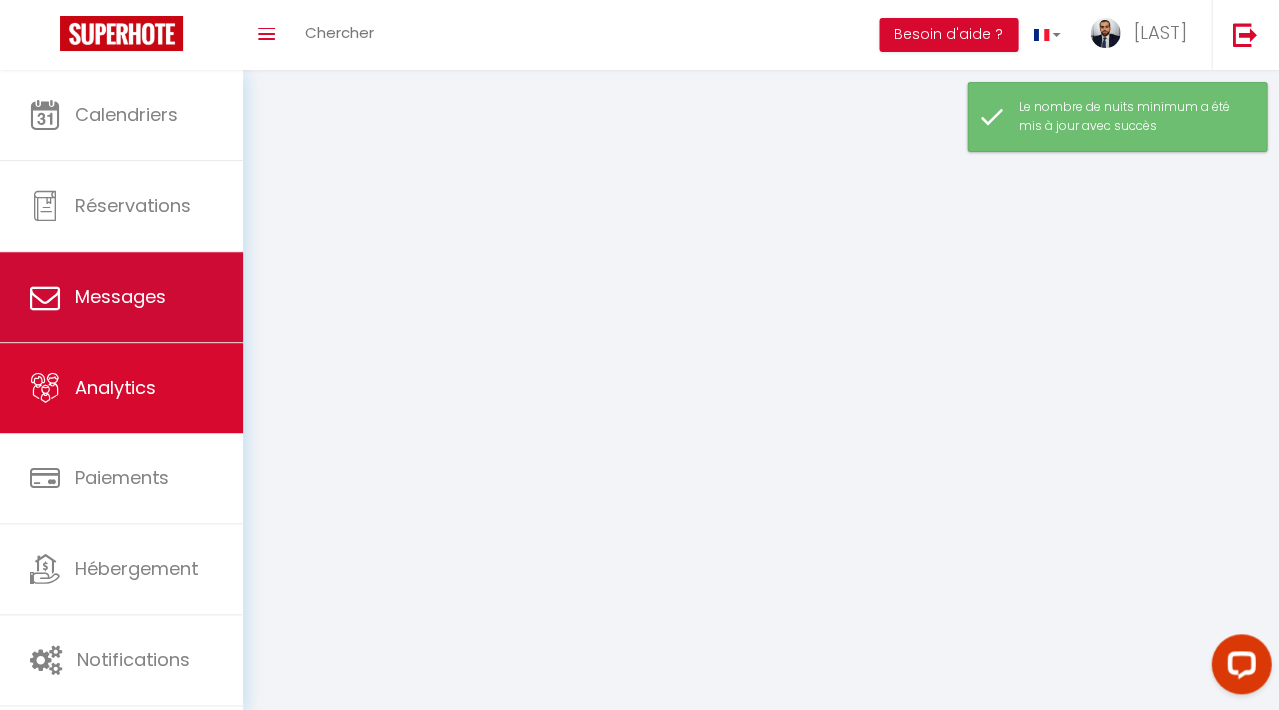 select on "2025" 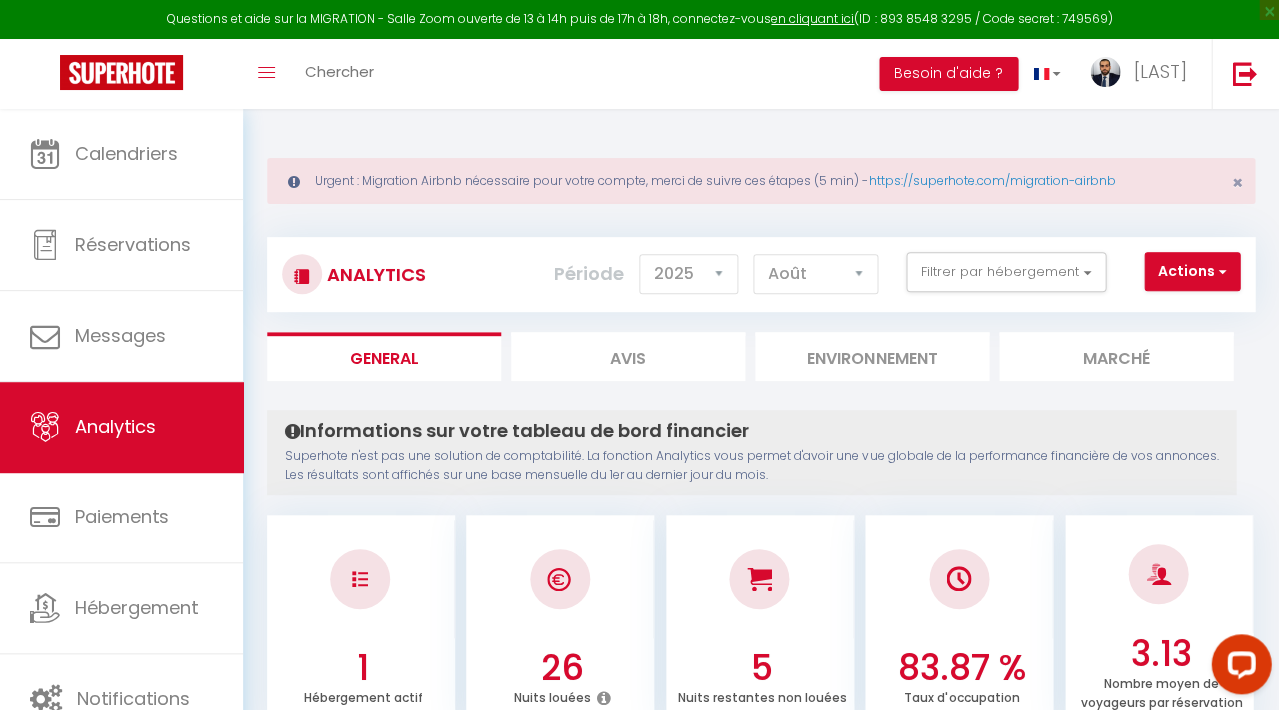 scroll, scrollTop: 0, scrollLeft: 0, axis: both 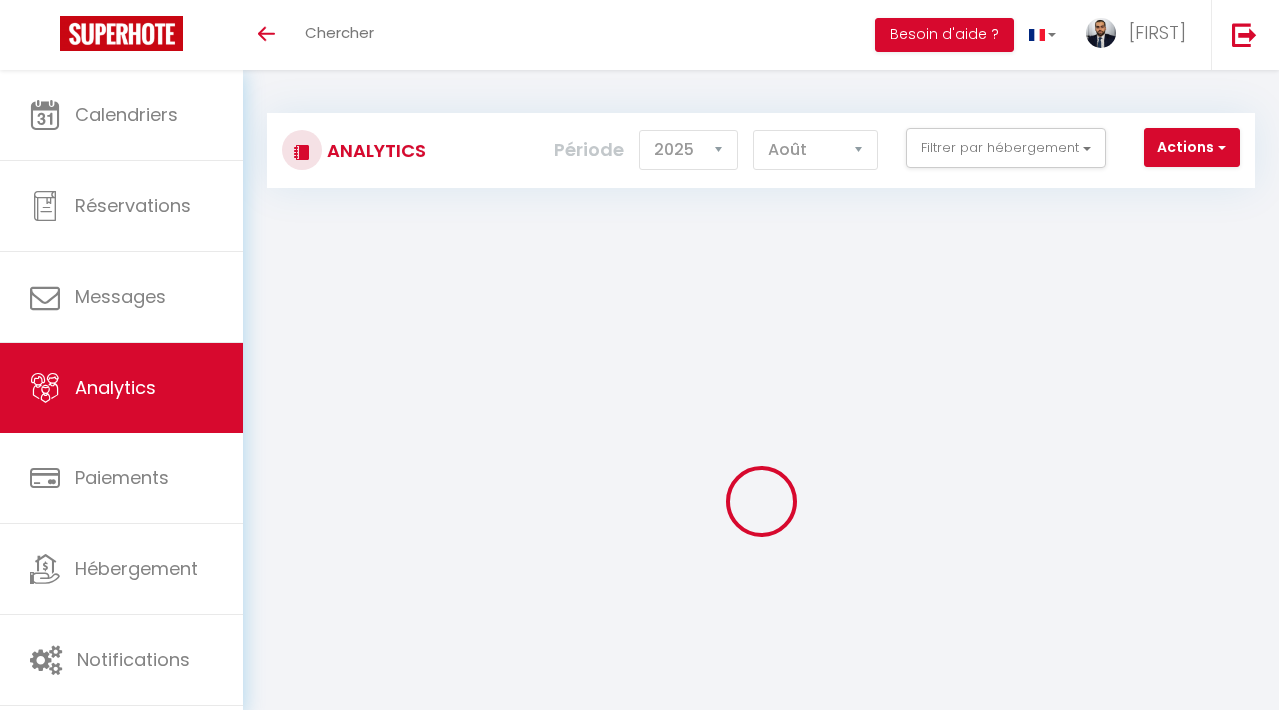 select on "2025" 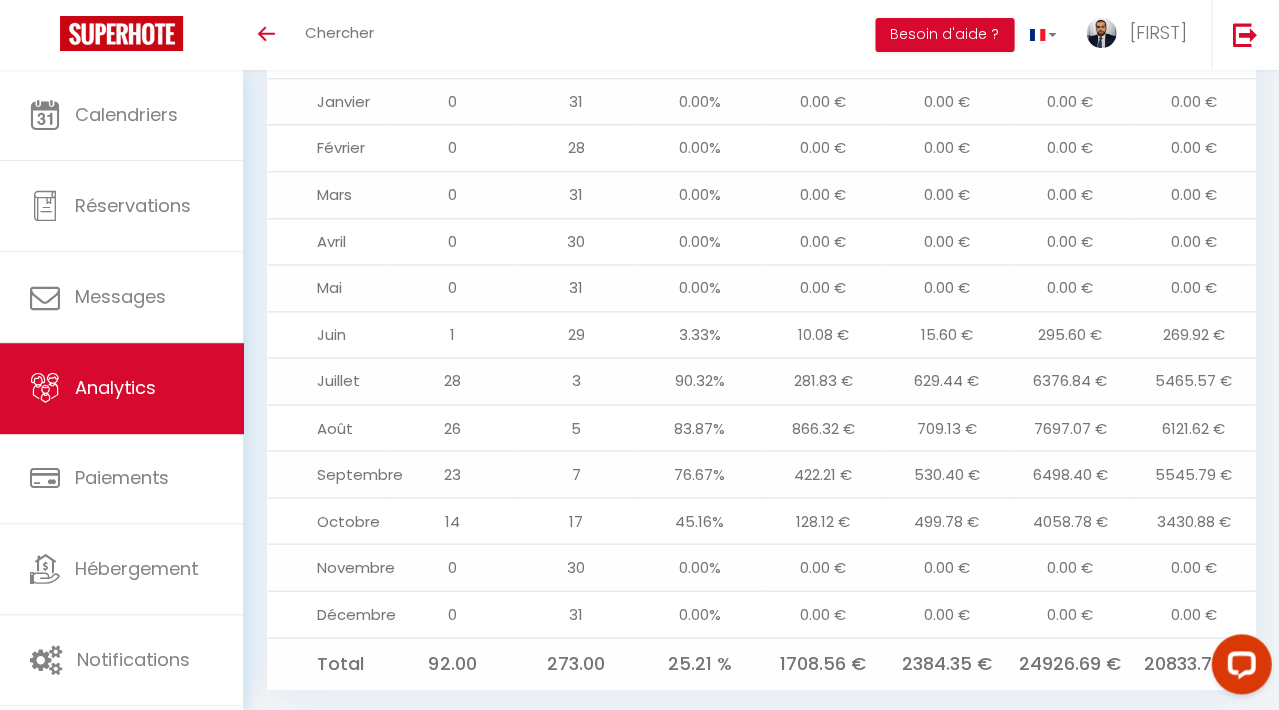 scroll, scrollTop: 2166, scrollLeft: 0, axis: vertical 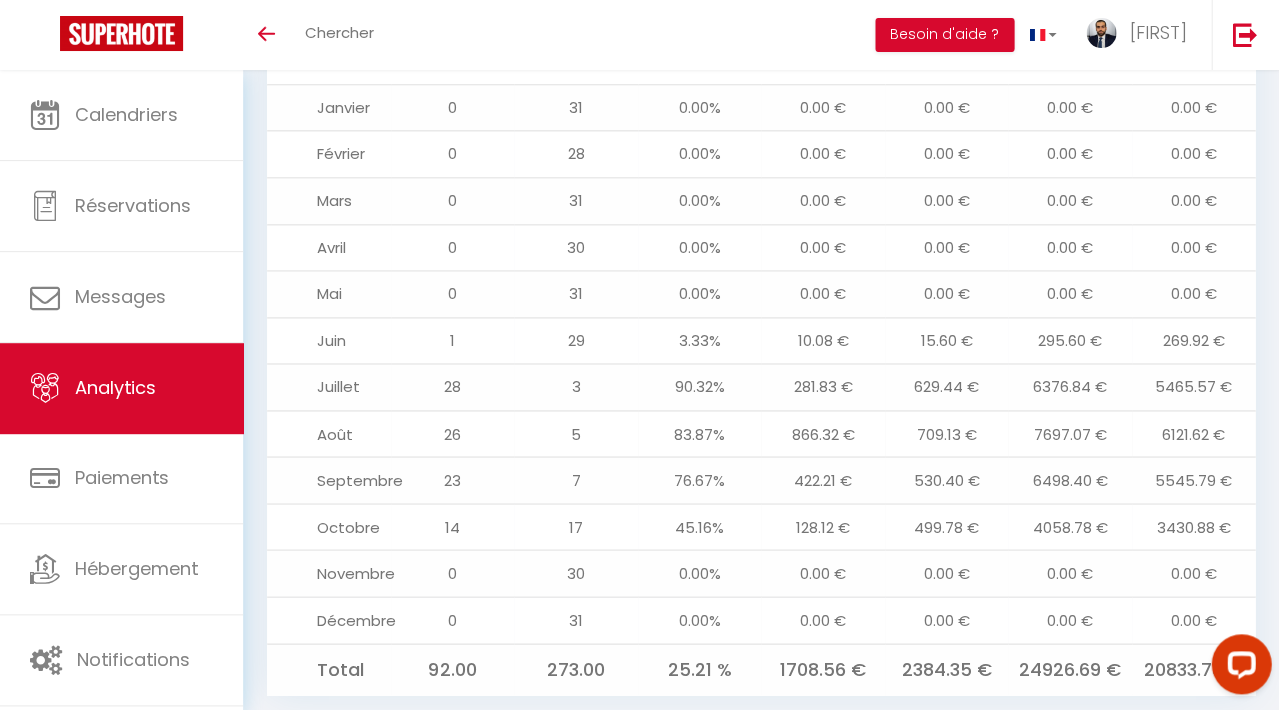 click on "6121.62 €" at bounding box center [1194, 433] 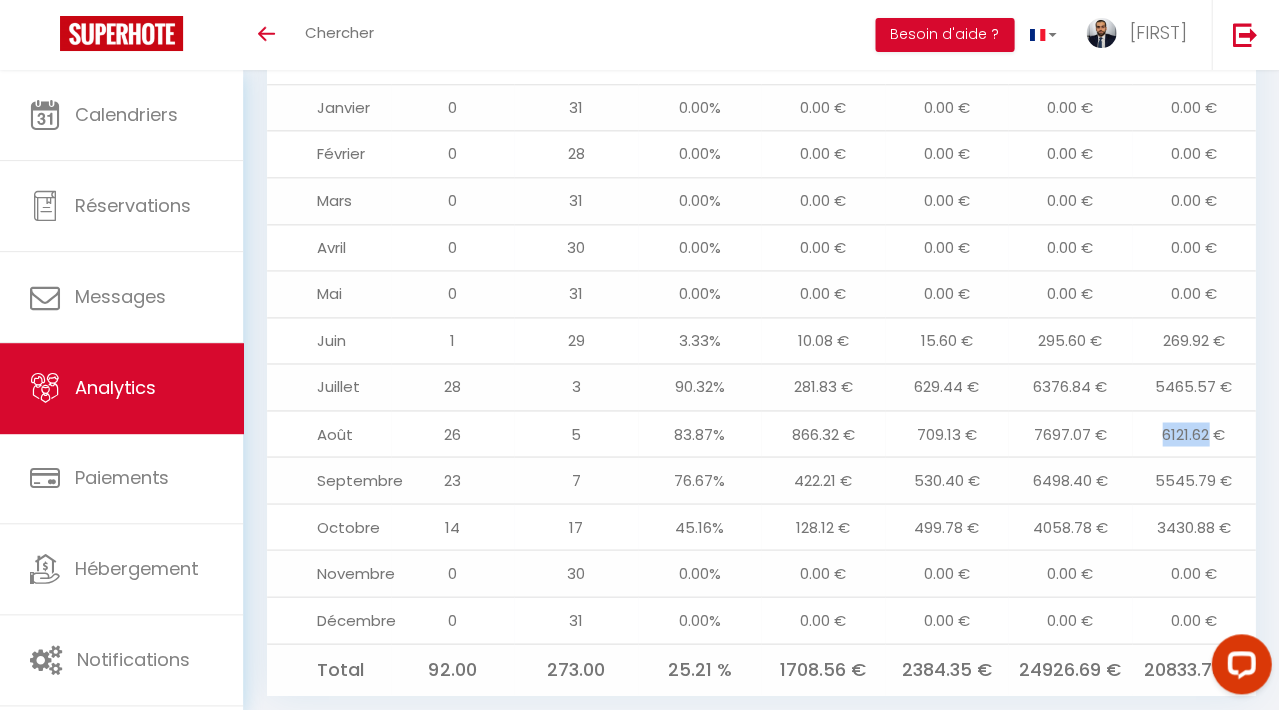 click on "6121.62 €" at bounding box center (1194, 433) 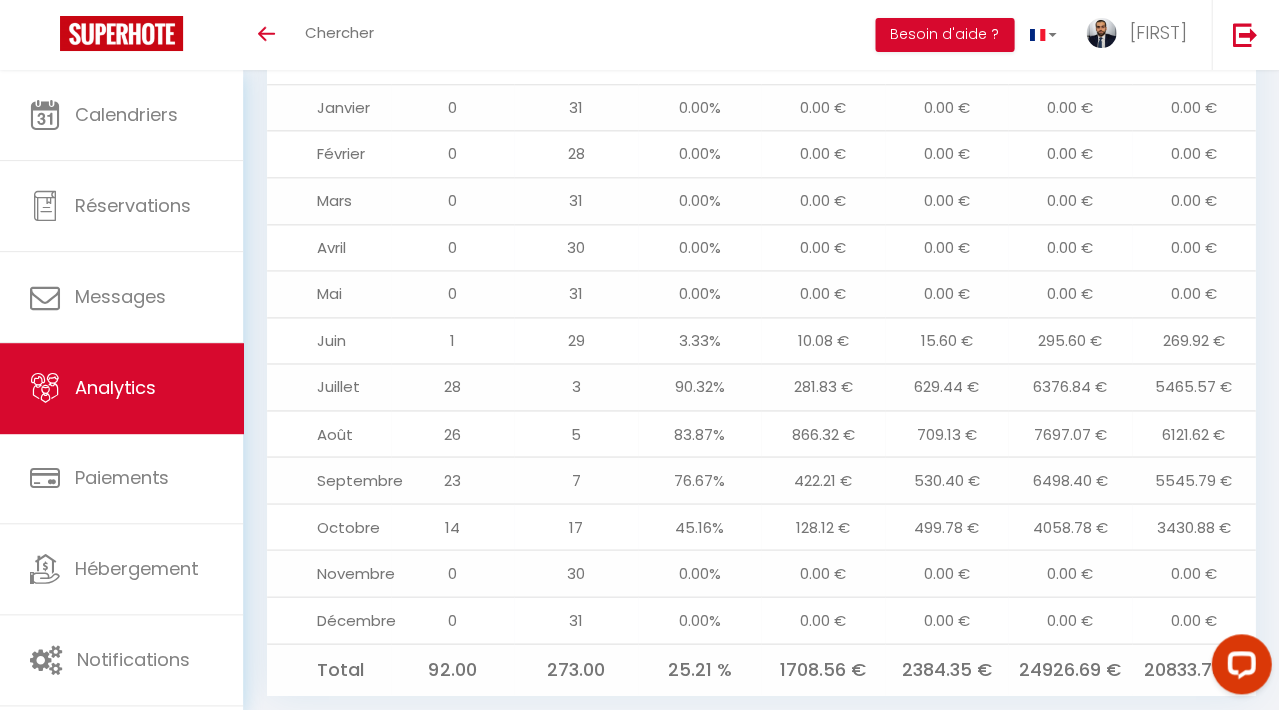 click on "6121.62 €" at bounding box center (1194, 433) 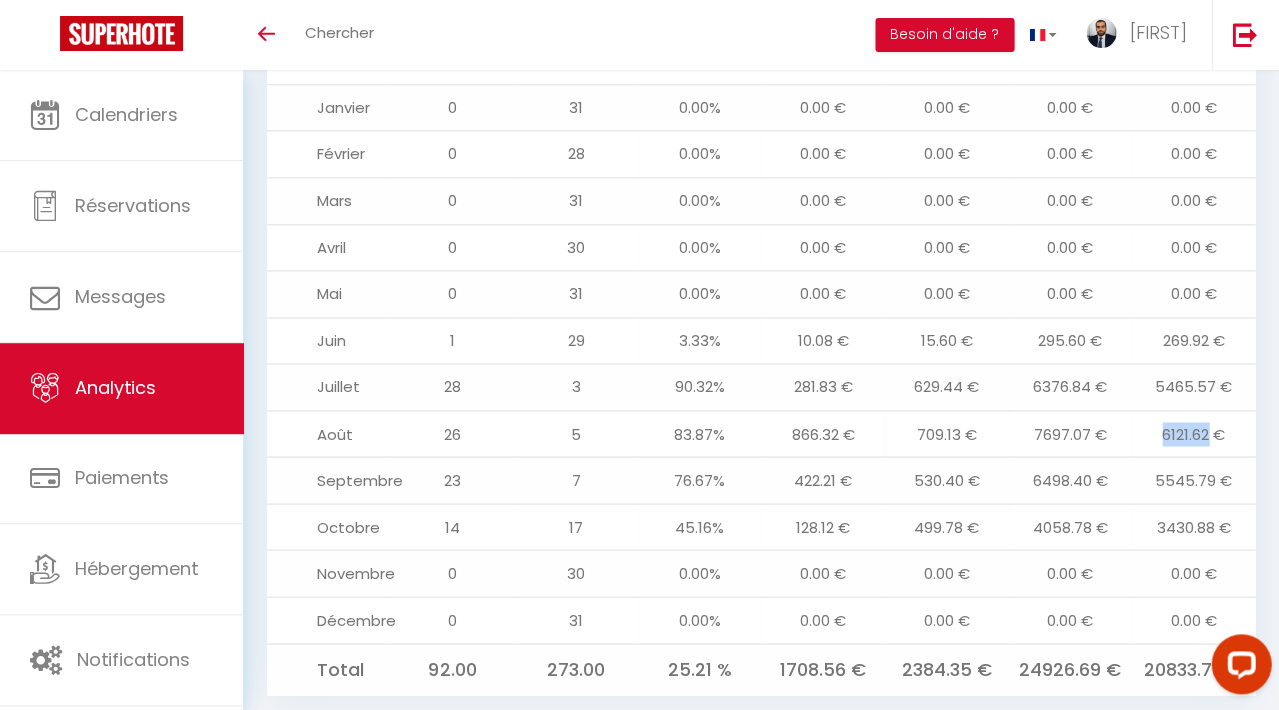 click on "6121.62 €" at bounding box center [1194, 433] 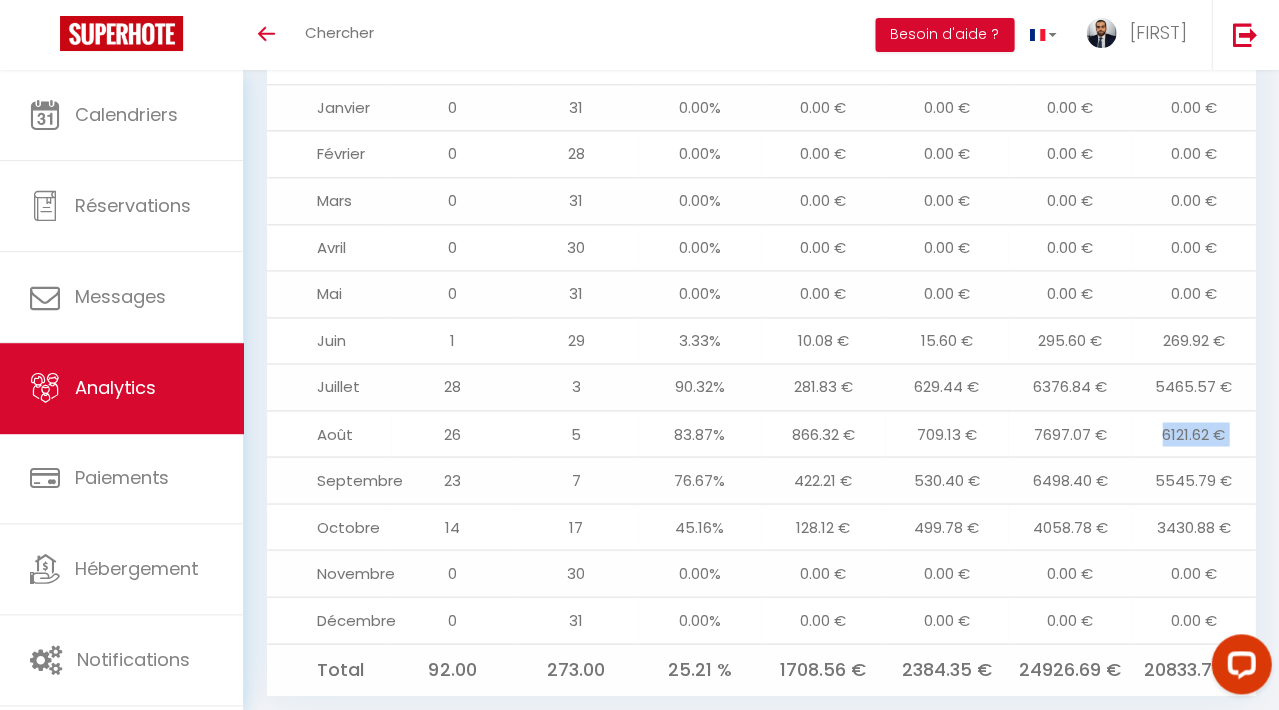 click on "6121.62 €" at bounding box center (1194, 433) 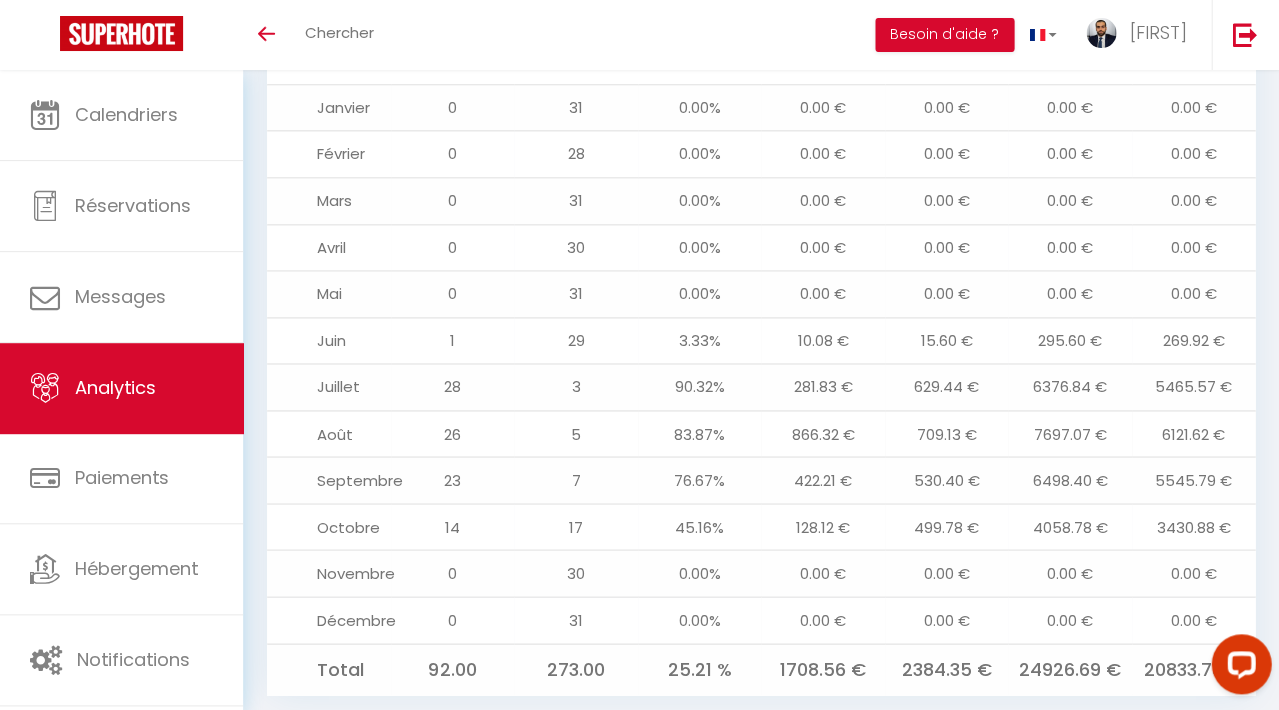 click on "6121.62 €" at bounding box center (1194, 433) 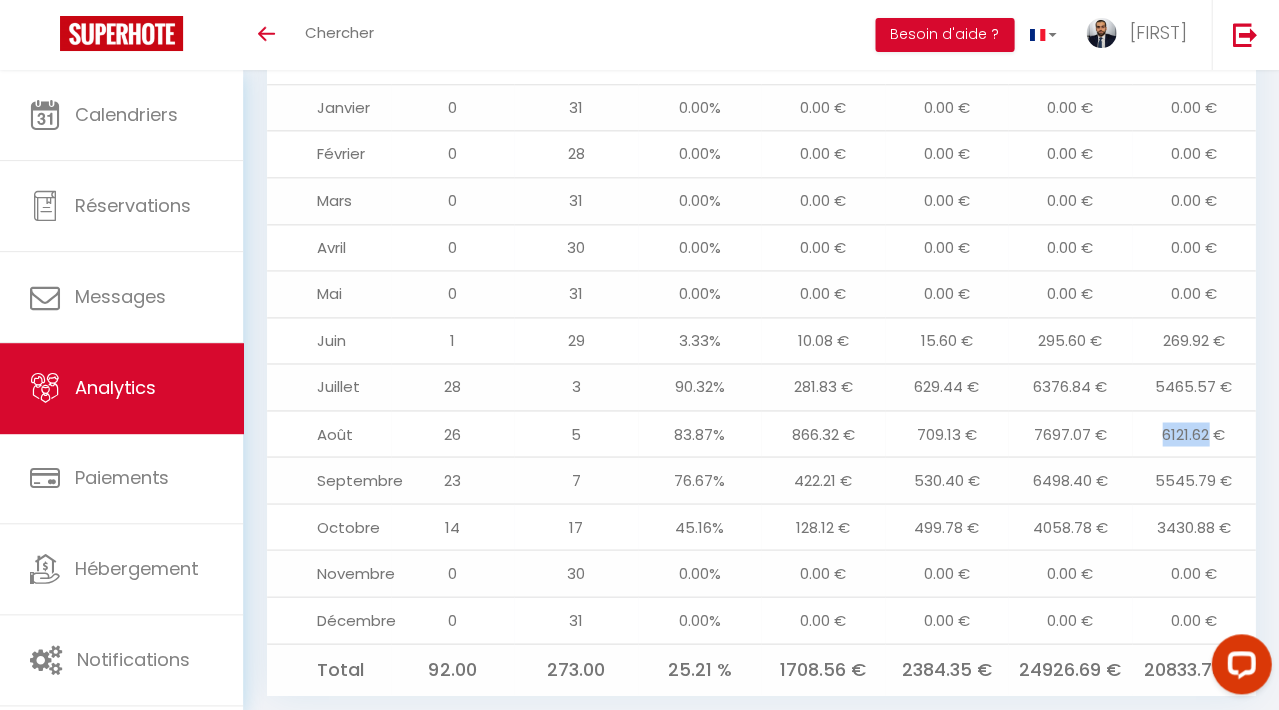 click on "6121.62 €" at bounding box center (1194, 433) 